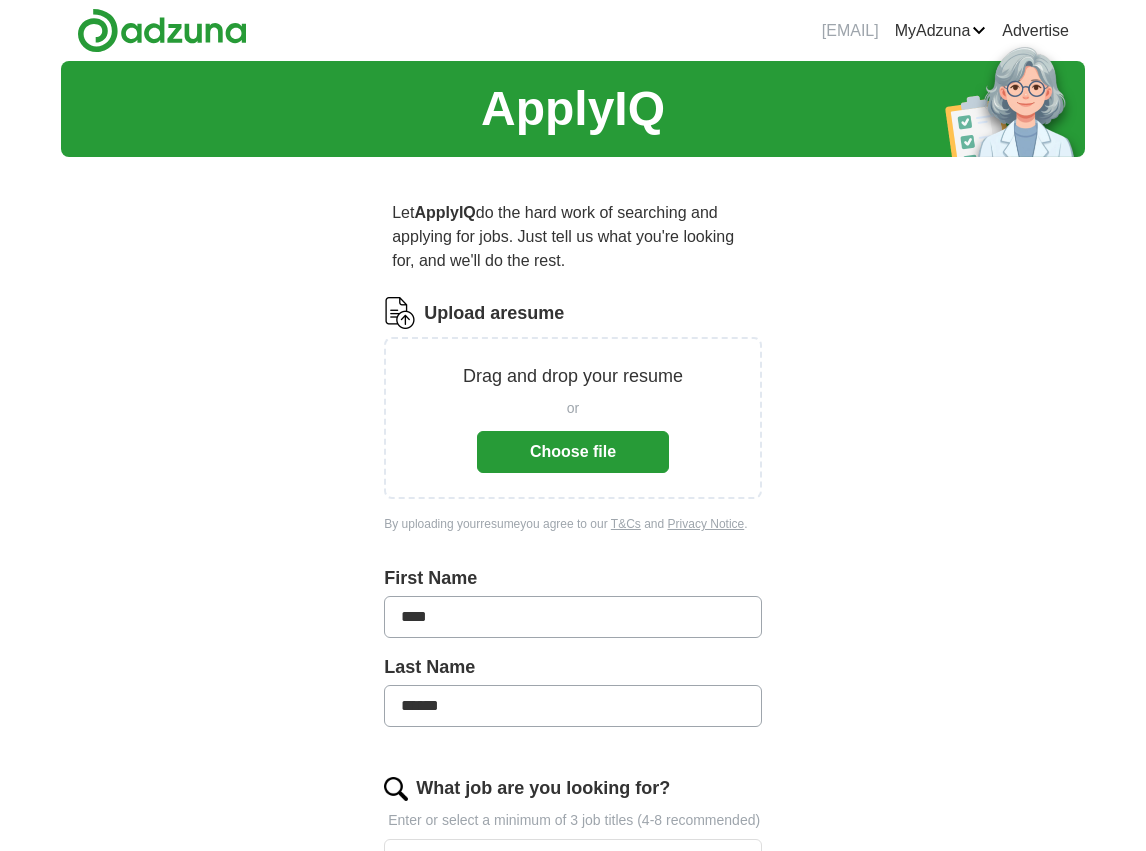 scroll, scrollTop: 0, scrollLeft: 0, axis: both 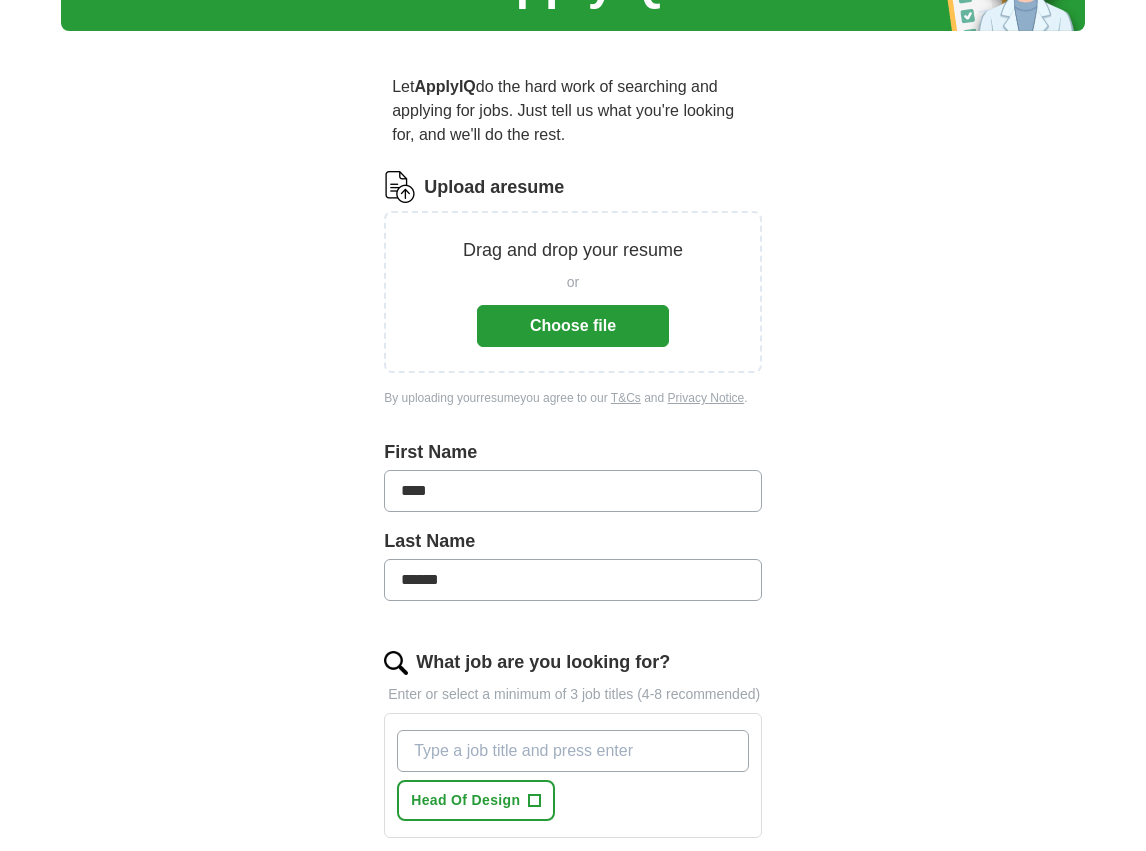 click on "Choose file" at bounding box center (573, 326) 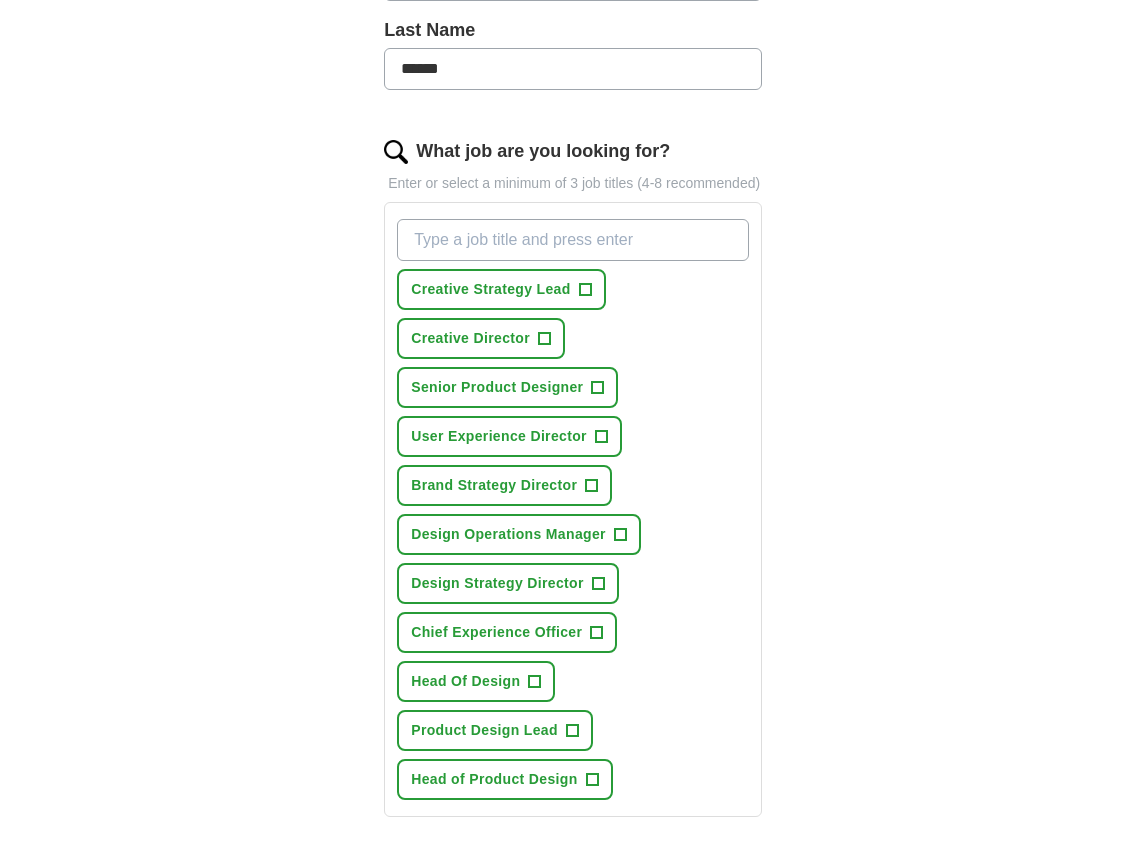 scroll, scrollTop: 616, scrollLeft: 0, axis: vertical 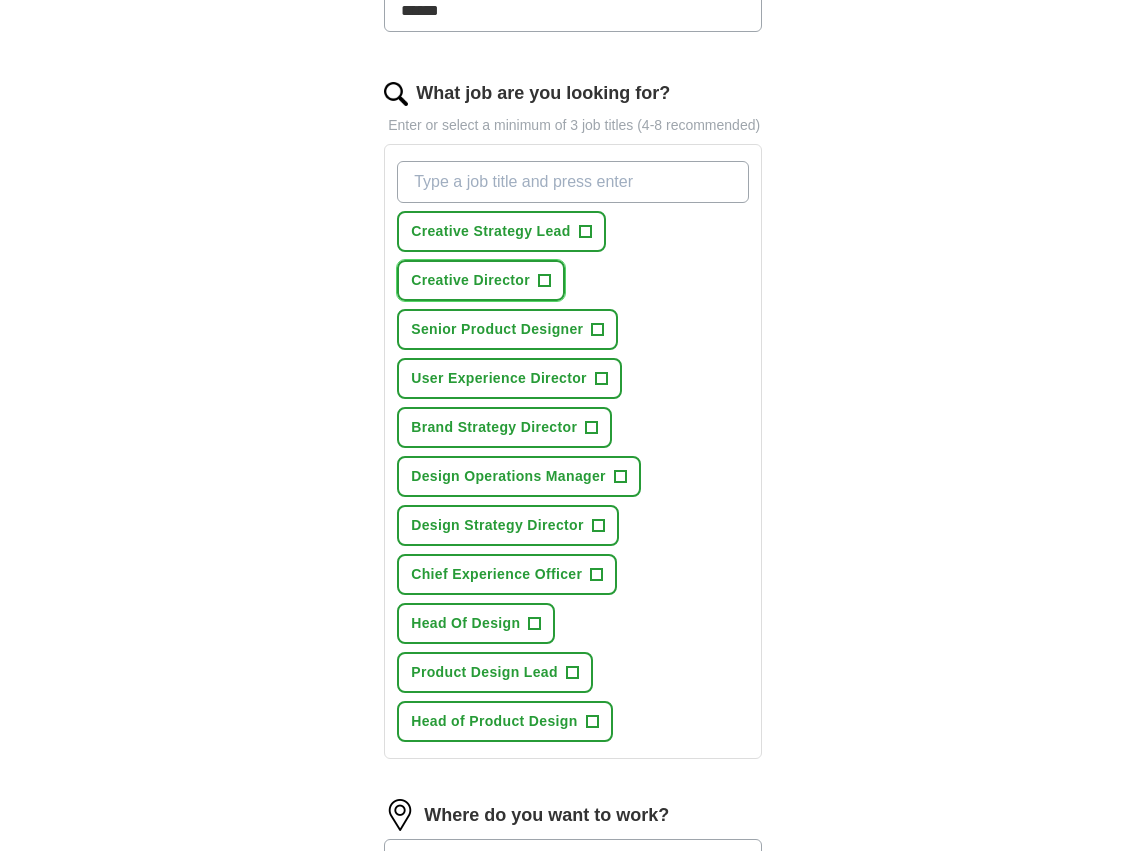 click on "+" at bounding box center [544, 281] 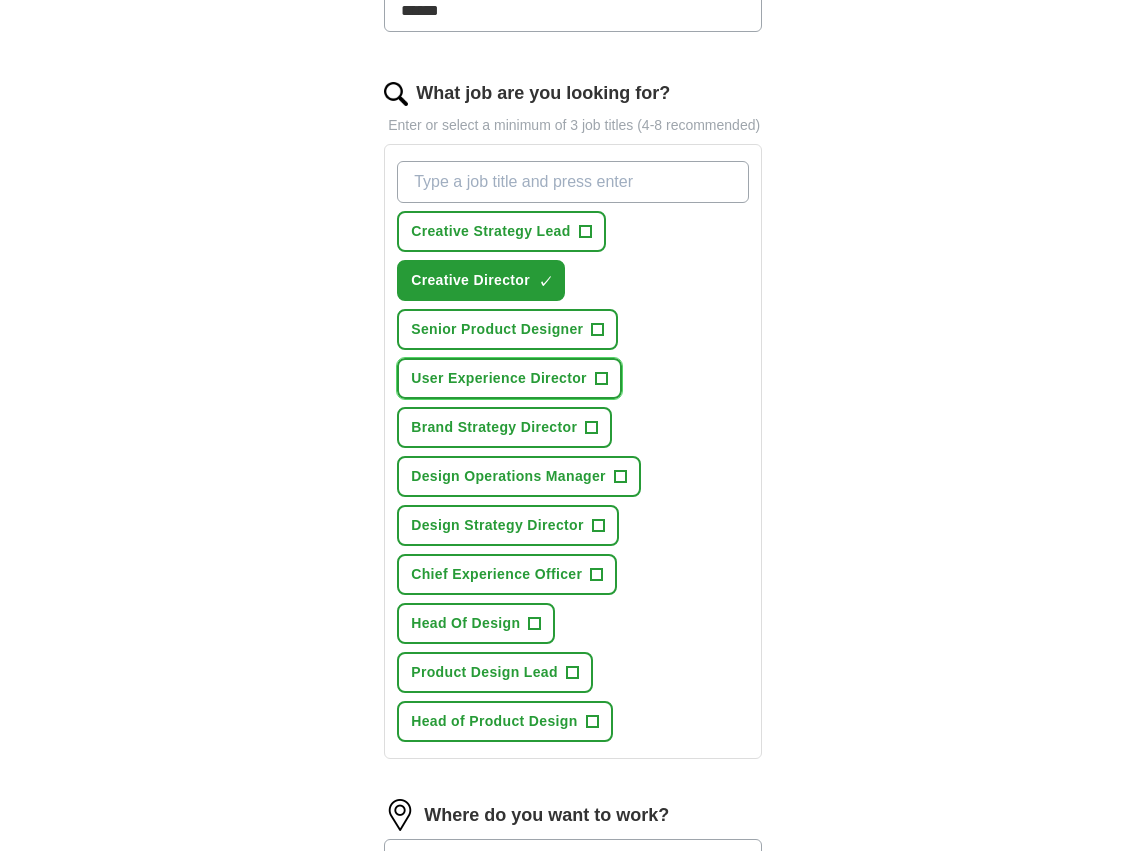 click on "+" at bounding box center [601, 379] 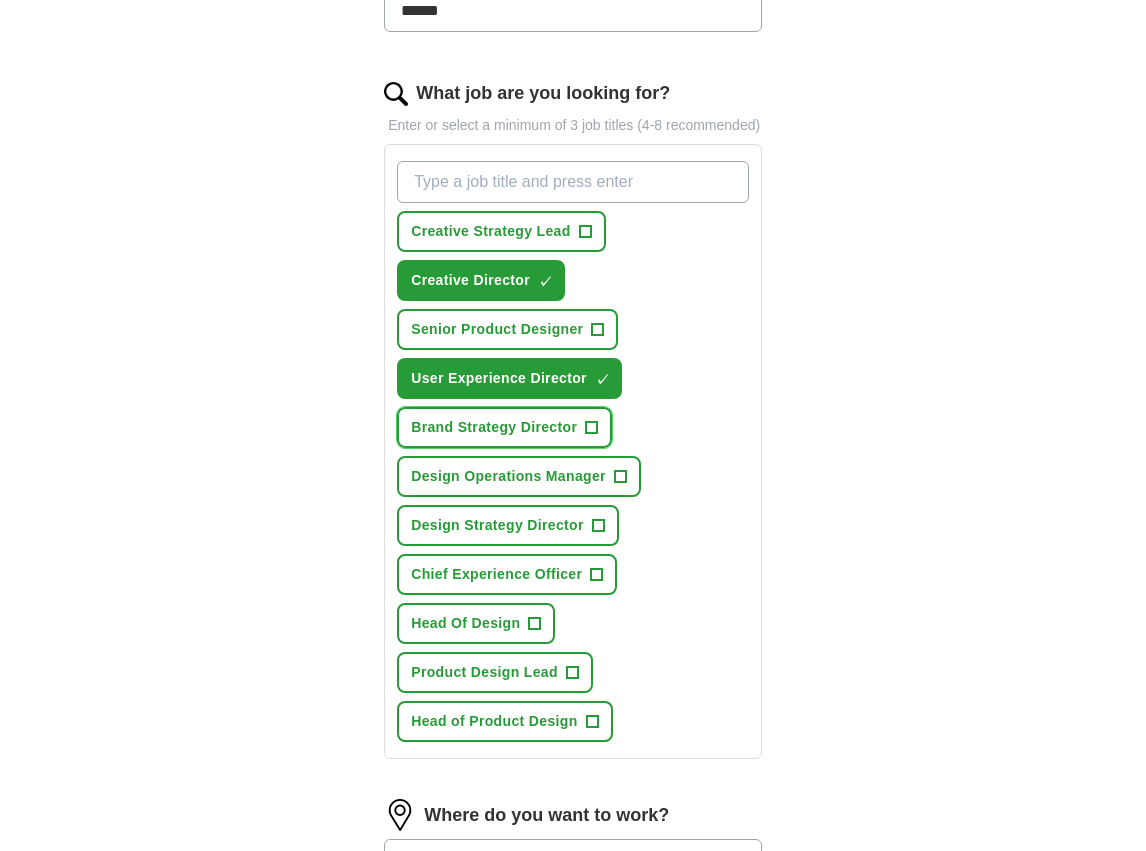 click on "+" at bounding box center (592, 428) 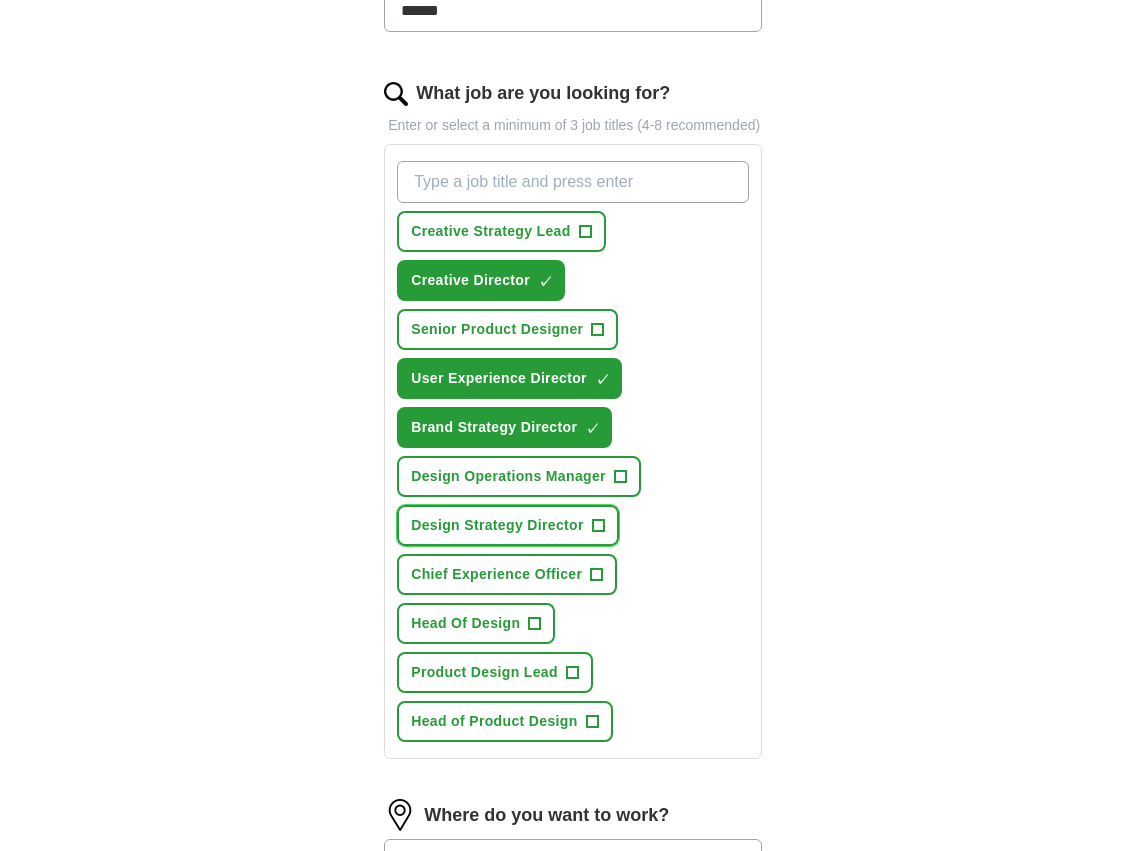 click on "Design Strategy Director +" at bounding box center [508, 525] 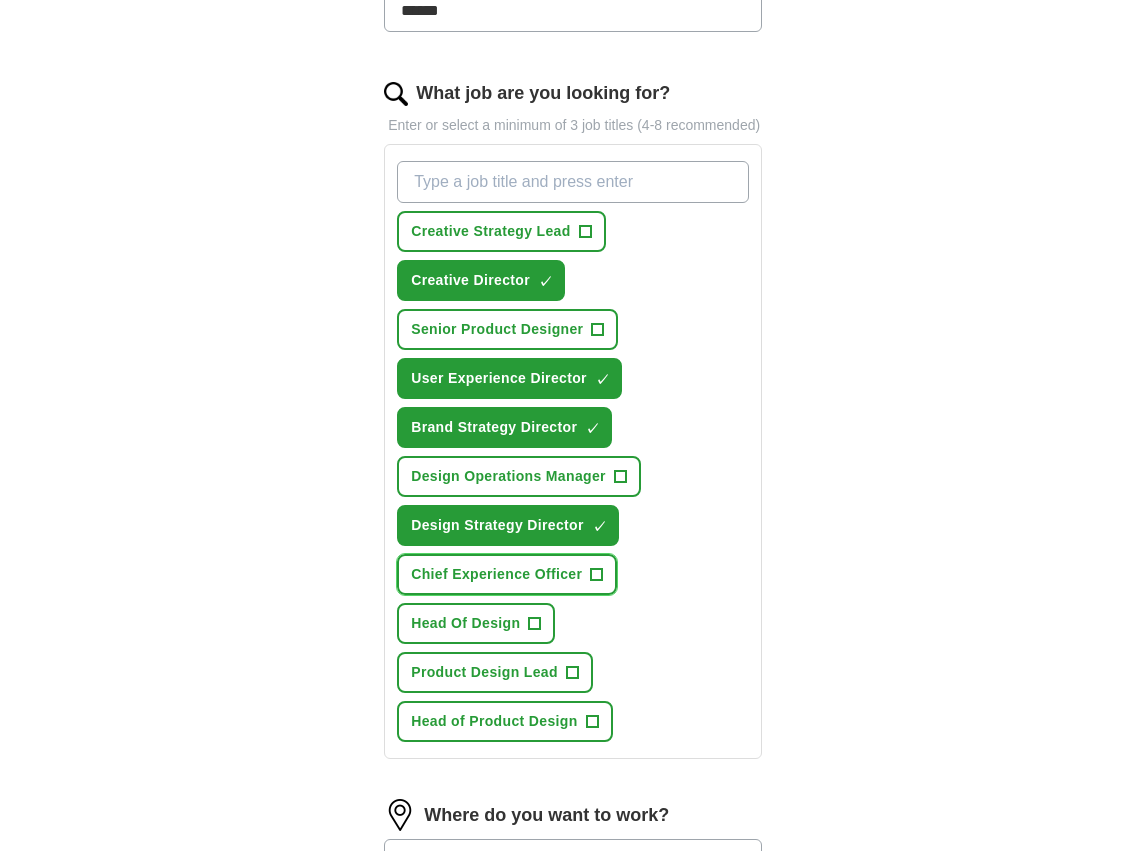click on "+" at bounding box center (597, 575) 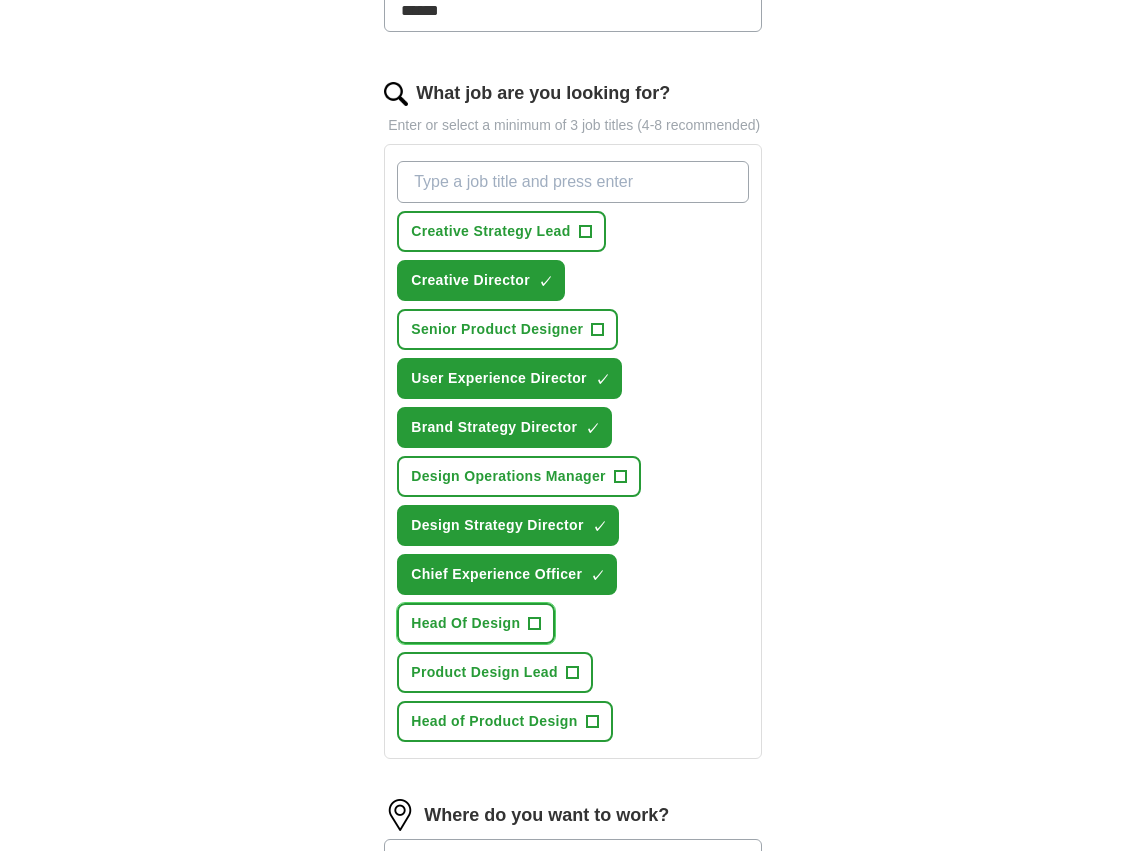 click on "+" at bounding box center (535, 624) 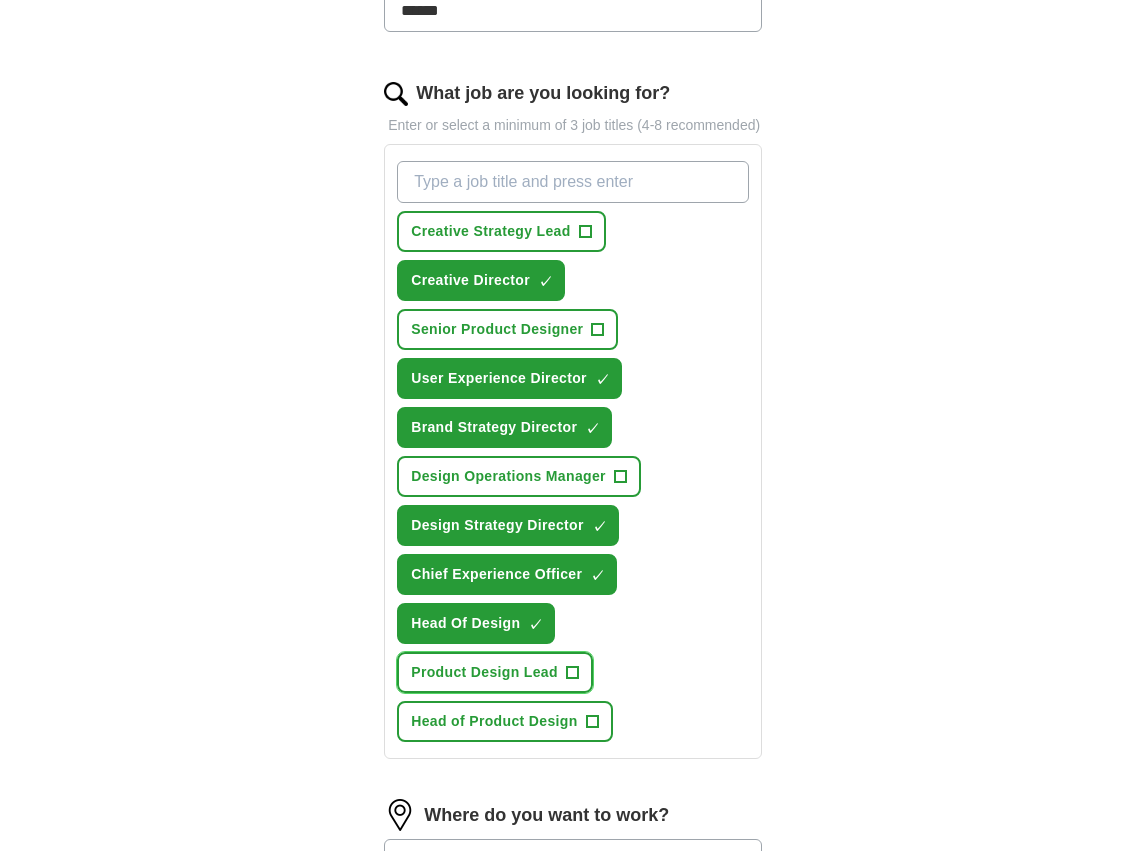 click on "+" at bounding box center [572, 673] 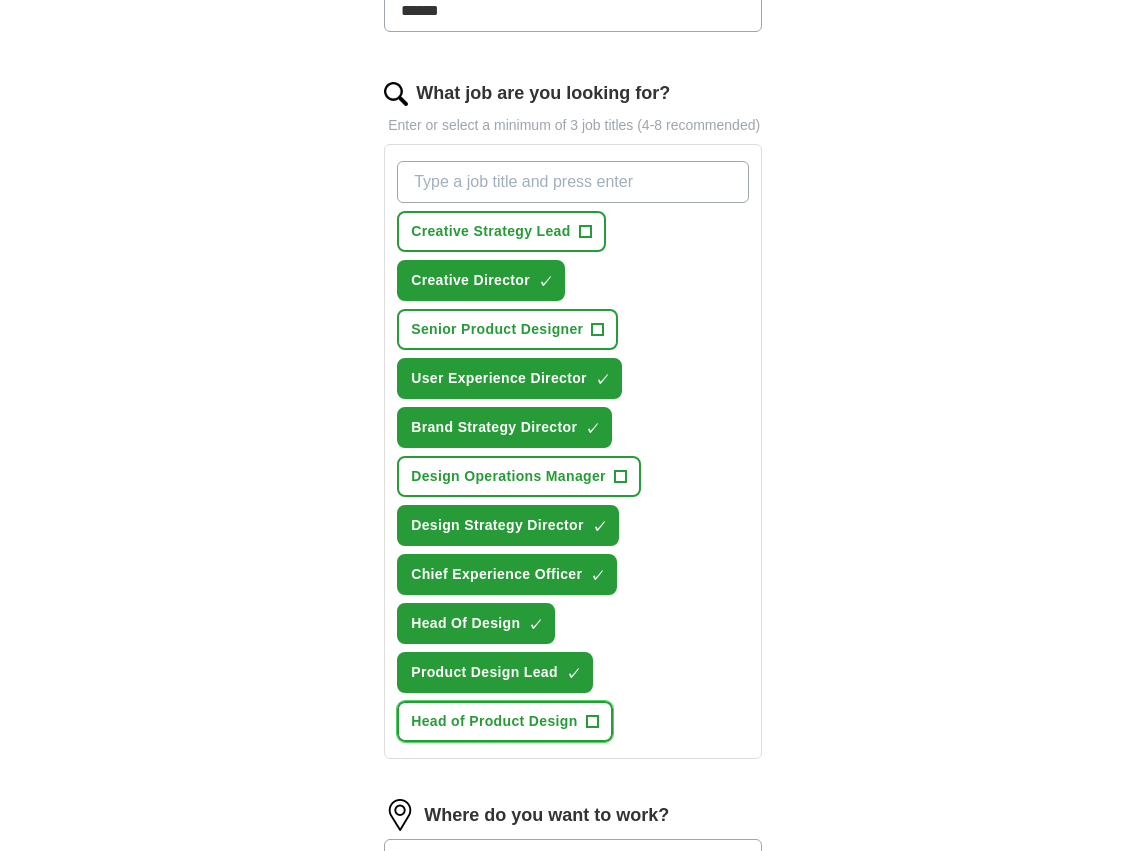 click on "+" at bounding box center (592, 722) 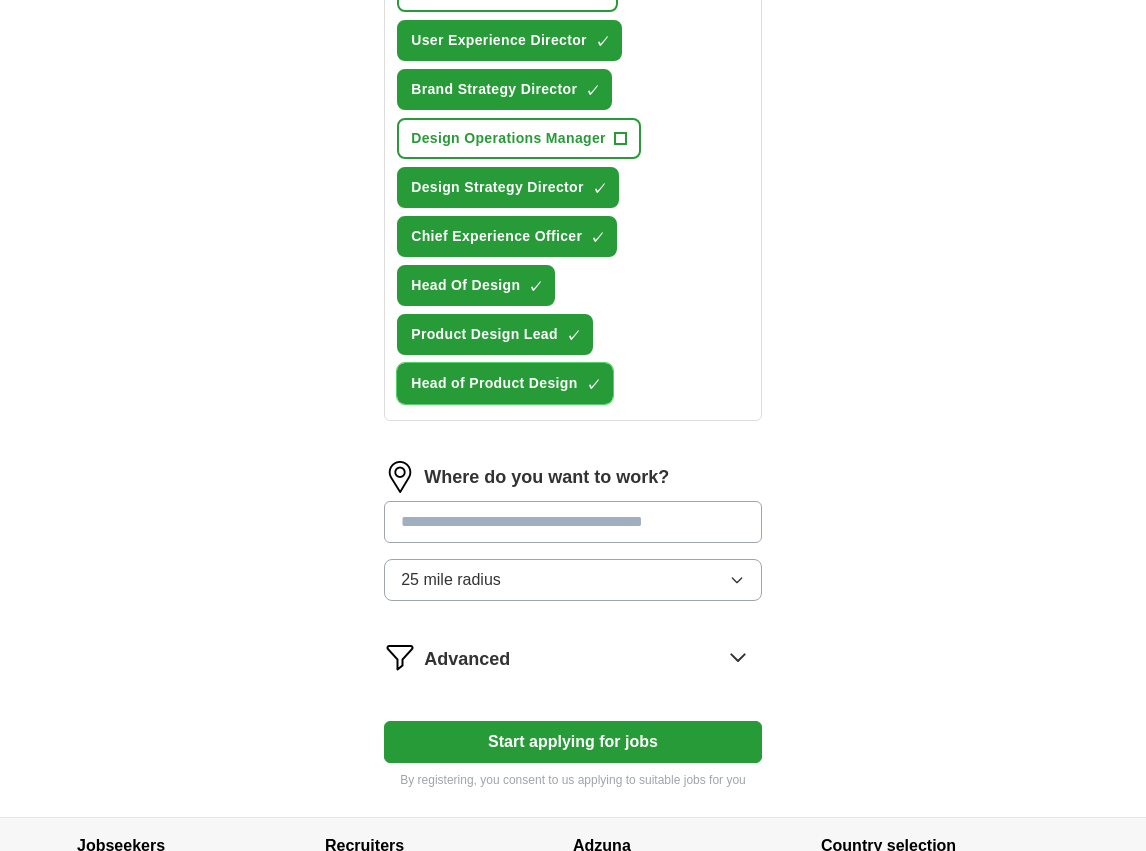 scroll, scrollTop: 979, scrollLeft: 0, axis: vertical 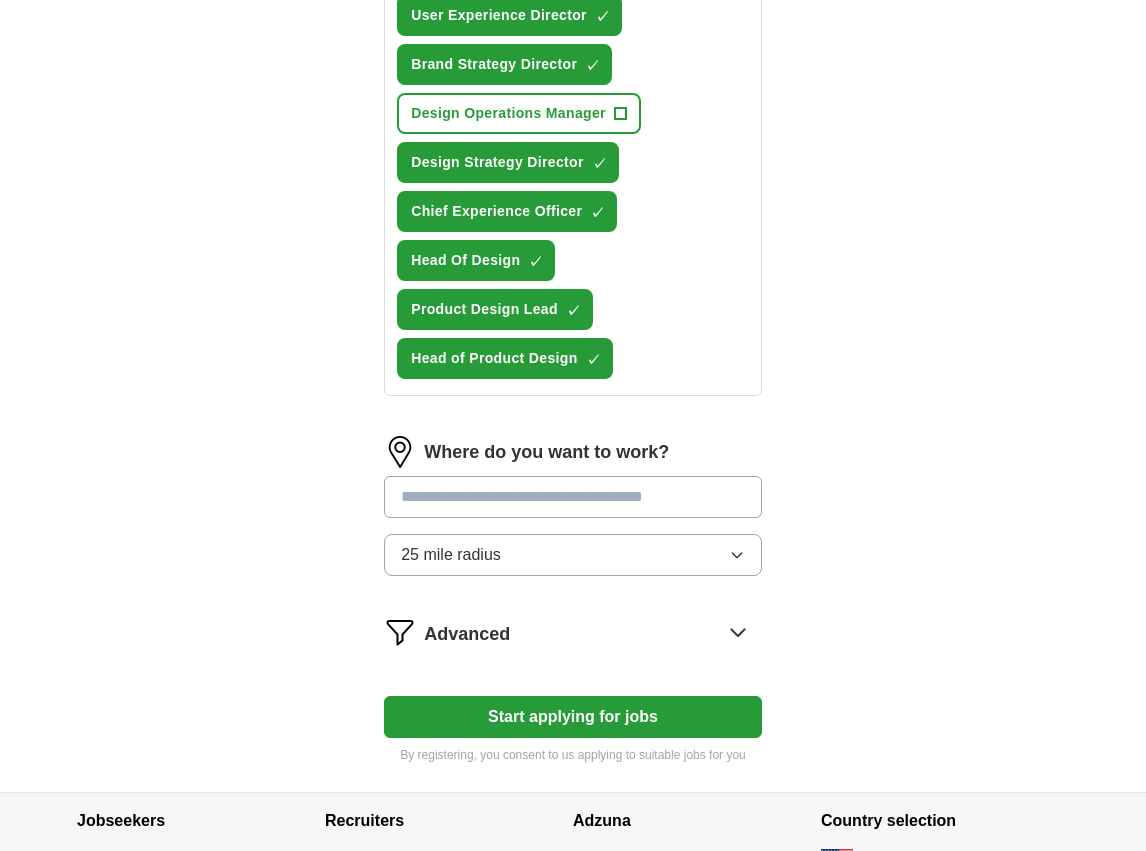 click at bounding box center (573, 497) 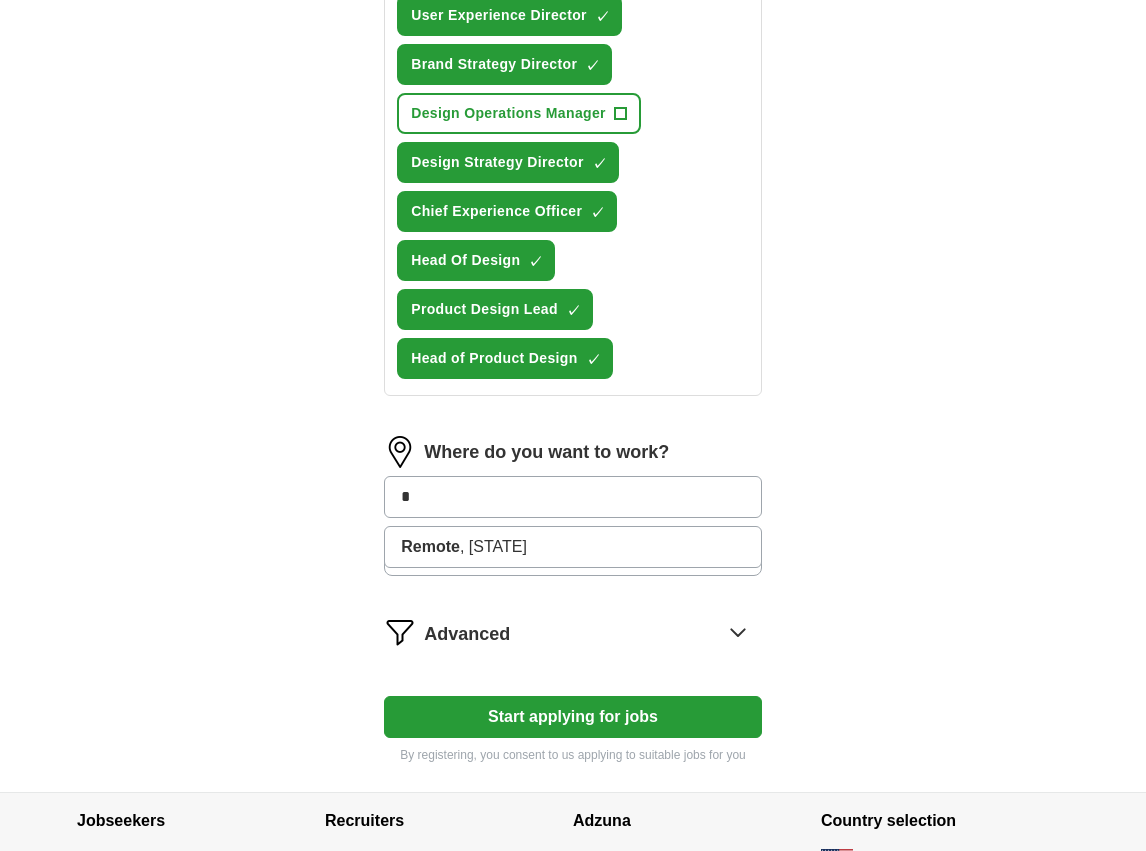 type on "*" 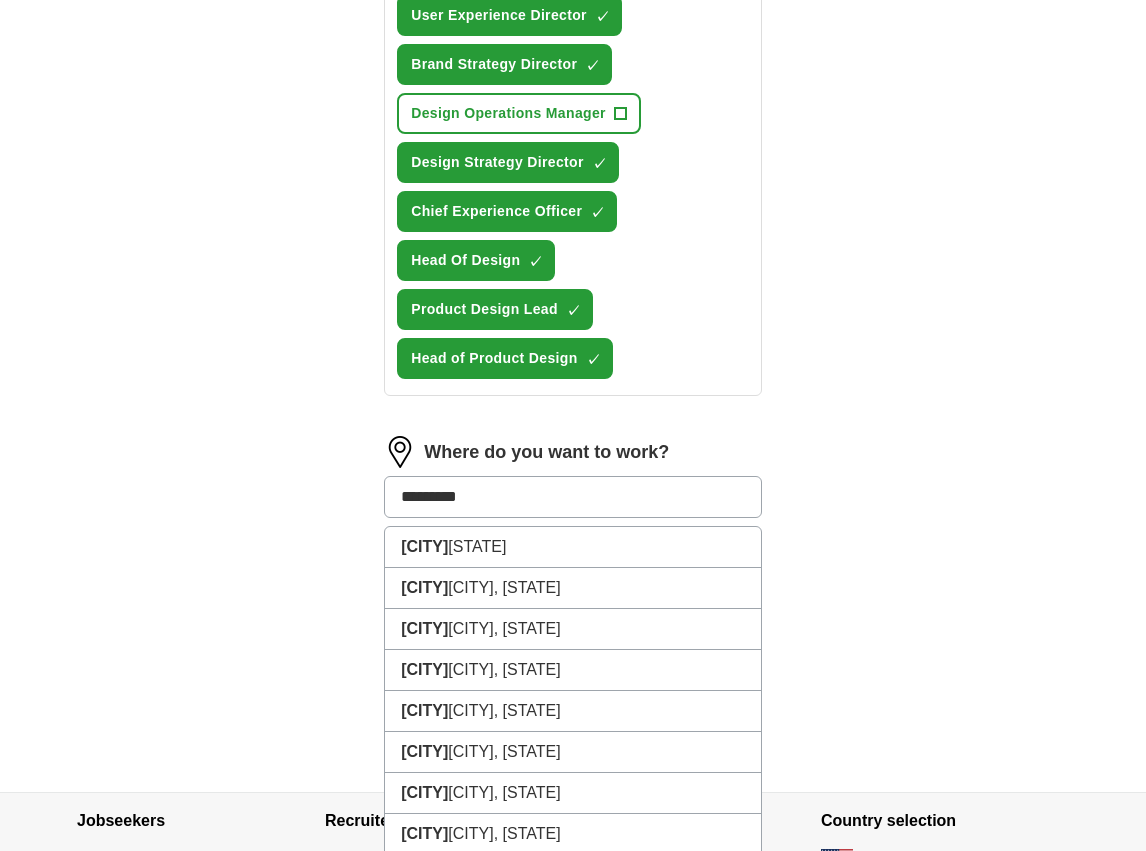 type on "**********" 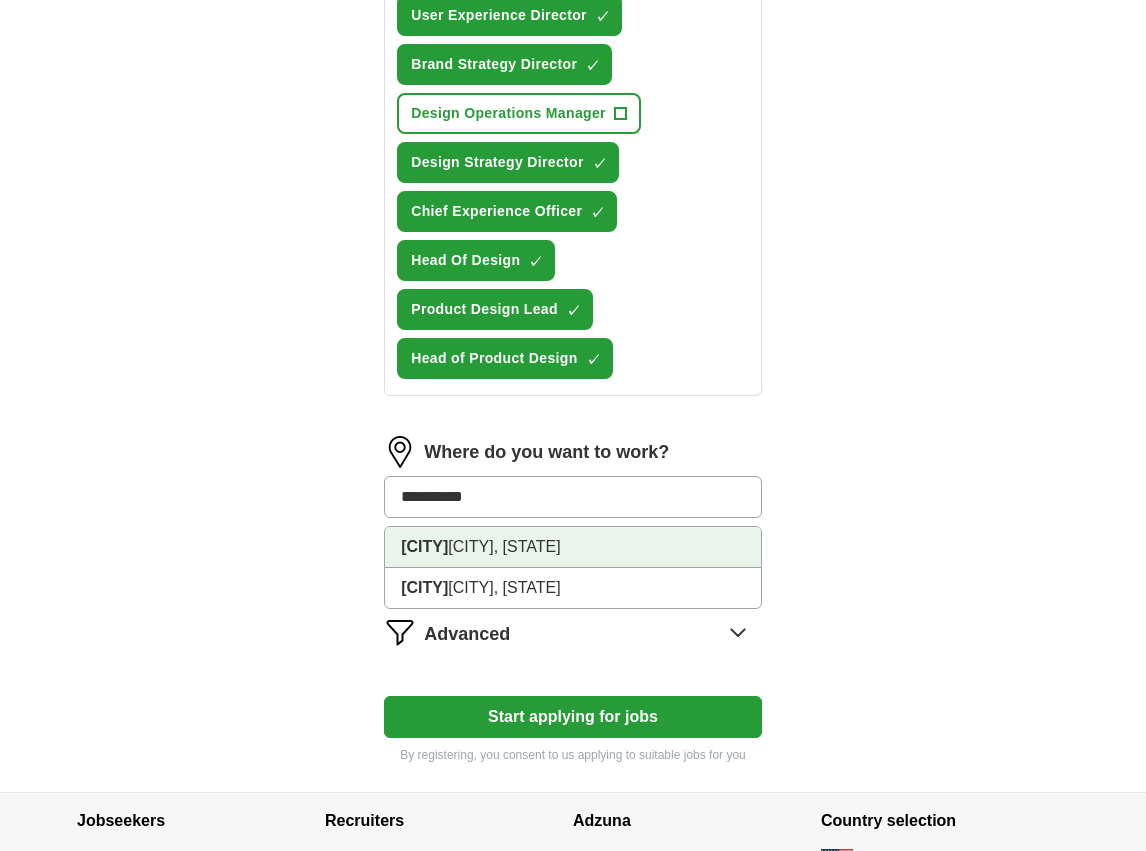 click on "[CITY], [STATE]" at bounding box center [573, 547] 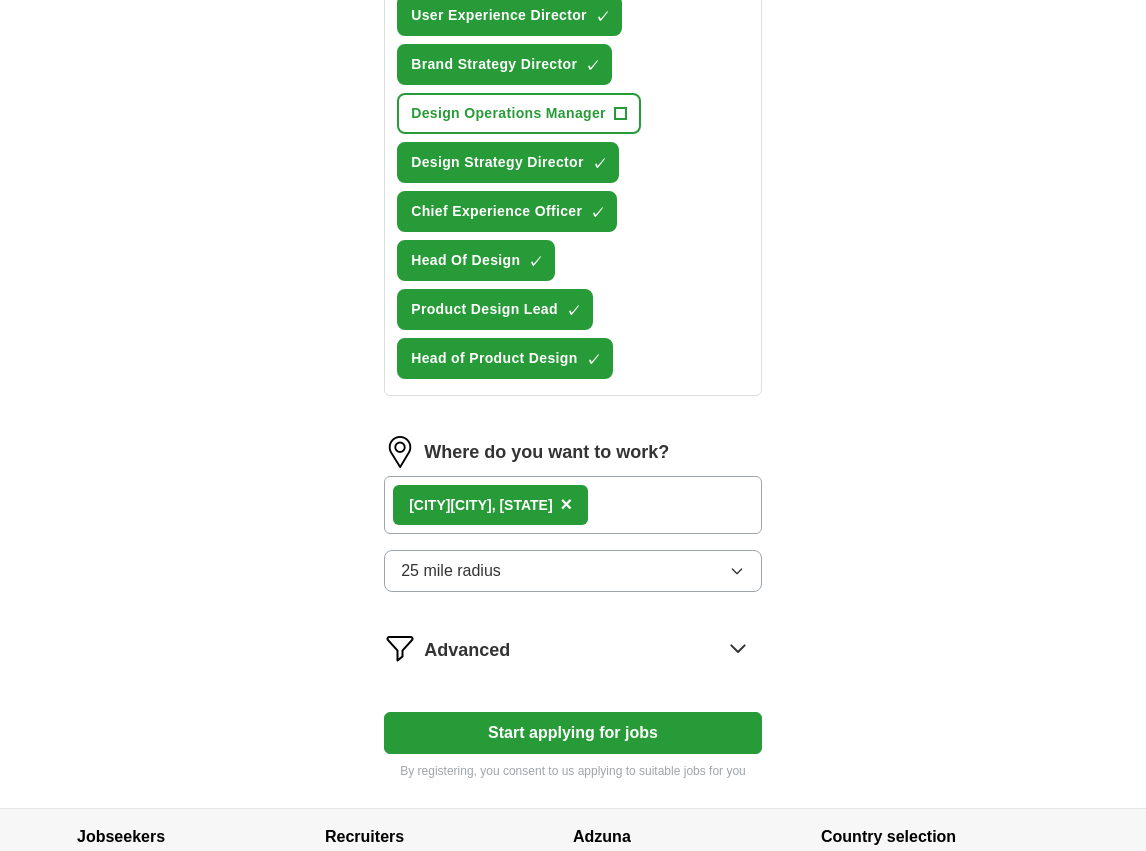 click on "25 mile radius" at bounding box center [573, 571] 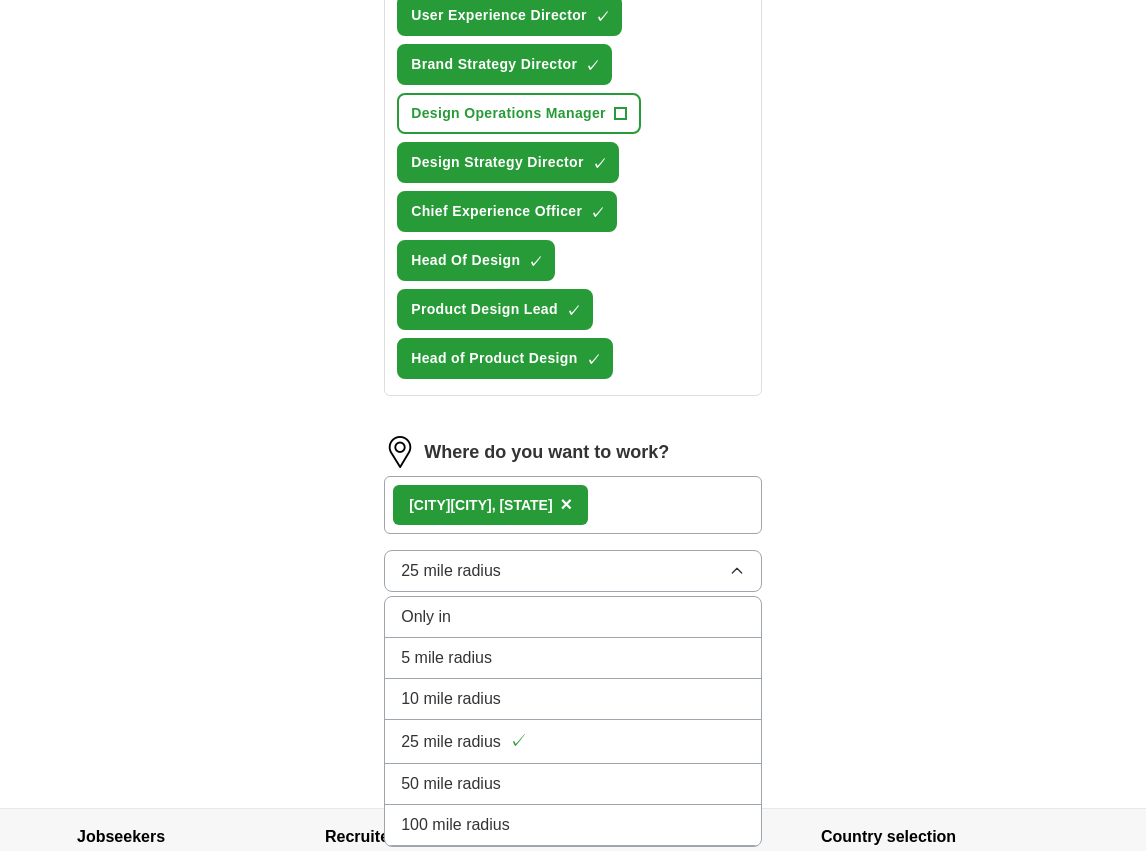 click on "50 mile radius" at bounding box center [573, 784] 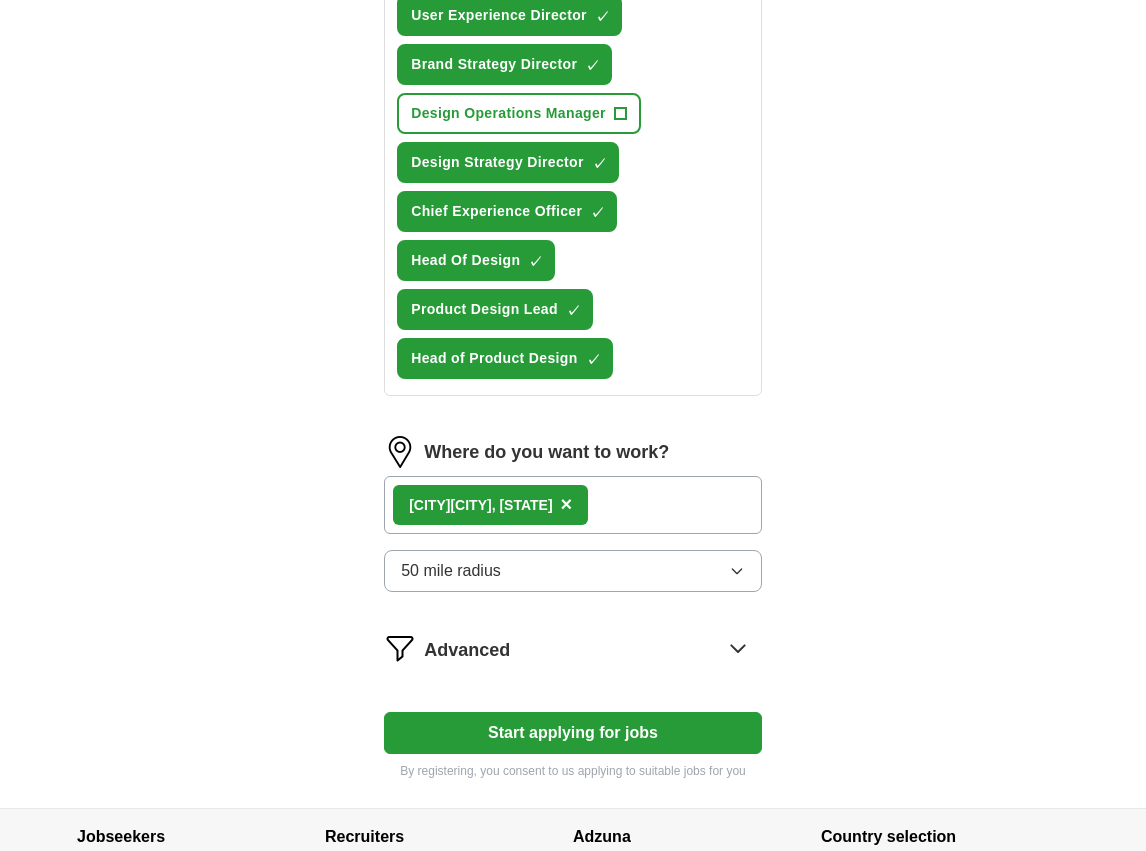 click on "ApplyIQ Let ApplyIQ do the hard work of searching and applying for jobs. Just tell us what you're looking for, and we'll do the rest. Select a resume Resume-[FIRST]-[LAST]-Futuri copy.pdf [DATE], [TIME] Upload a different resume By uploading your resume you agree to our T&Cs and Privacy Notice. First Name **** Last Name ****** What job are you looking for? Enter or select a minimum of 3 job titles (4-8 recommended) Creative Strategy Lead + Creative Director ✓ × Senior Product Designer + User Experience Director ✓ × Brand Strategy Director ✓ × Design Operations Manager + Design Strategy Director ✓ × Chief Experience Officer ✓ × Head Of Design ✓ × Product Design Lead ✓ × Head of Product Design ✓ × Where do you want to work? [CITY], [STATE] × 50 mile radius Advanced Start applying for jobs By registering, you consent to us applying to suitable jobs for you" at bounding box center (573, -55) 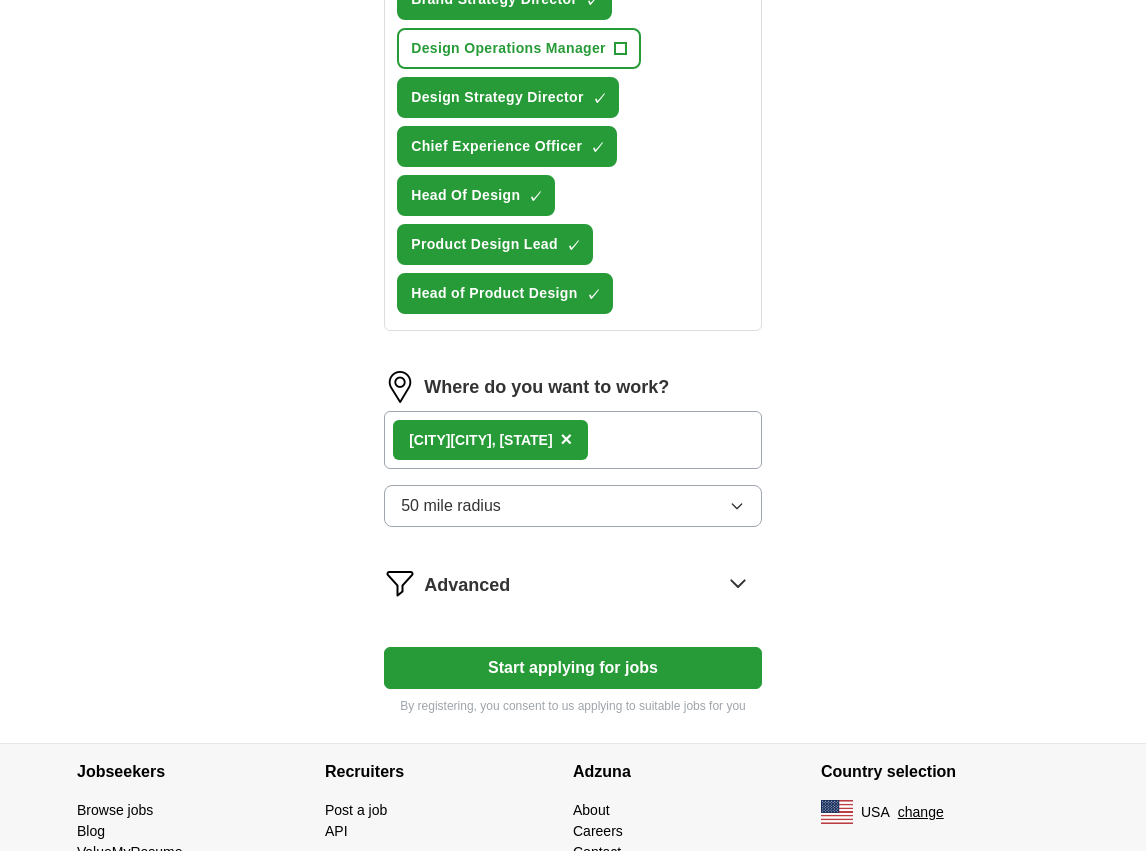 scroll, scrollTop: 1068, scrollLeft: 0, axis: vertical 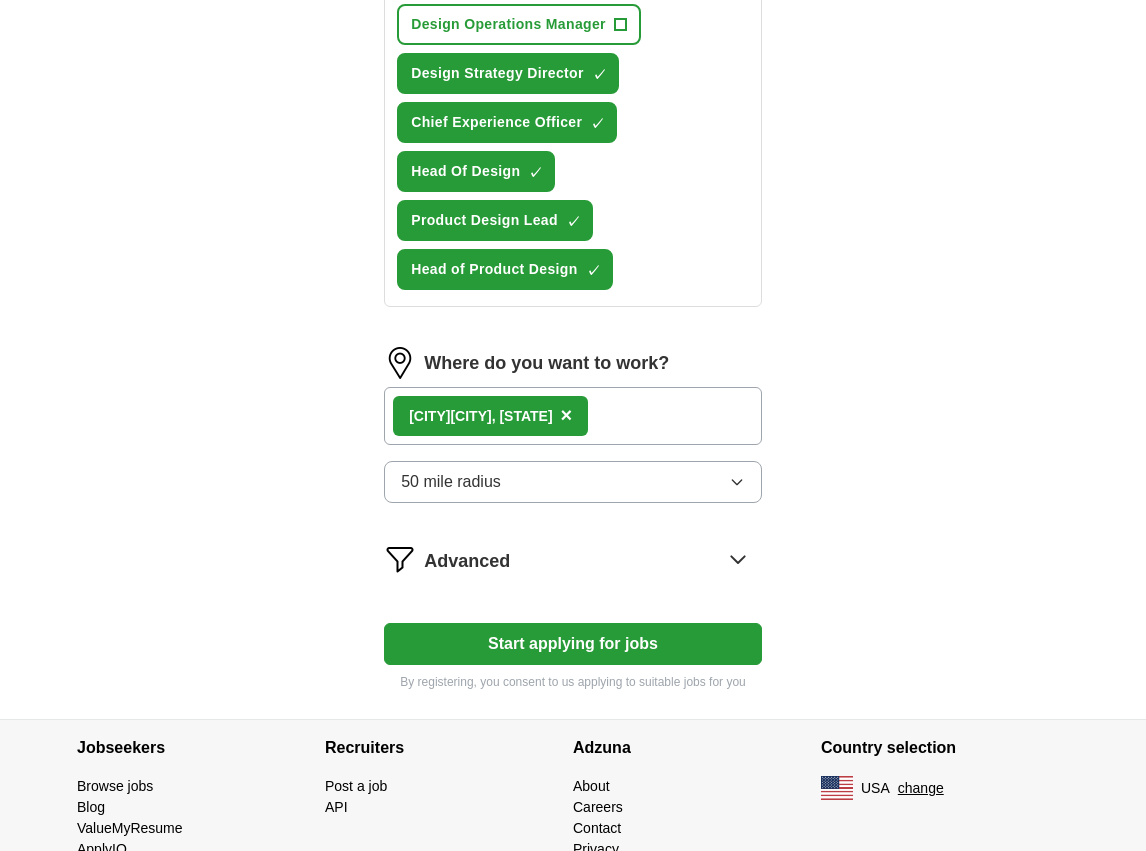click on "Start applying for jobs" at bounding box center [573, 644] 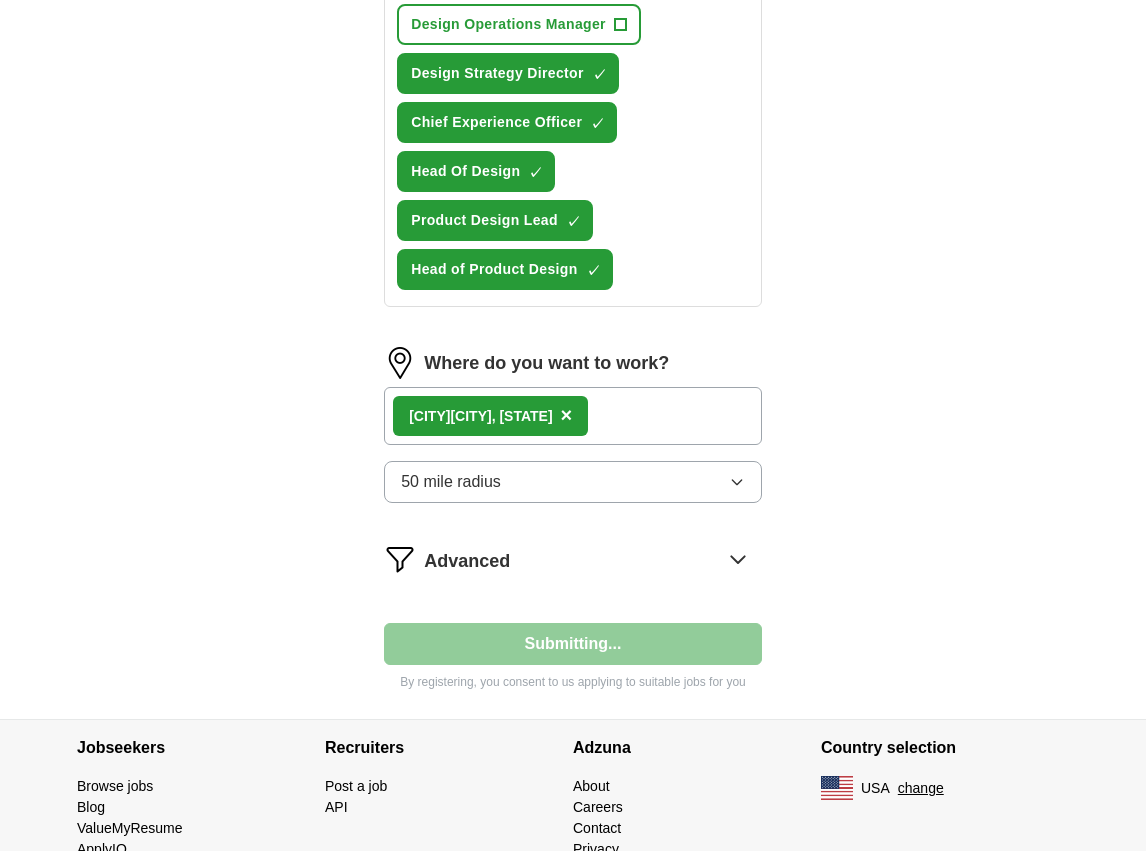 select on "**" 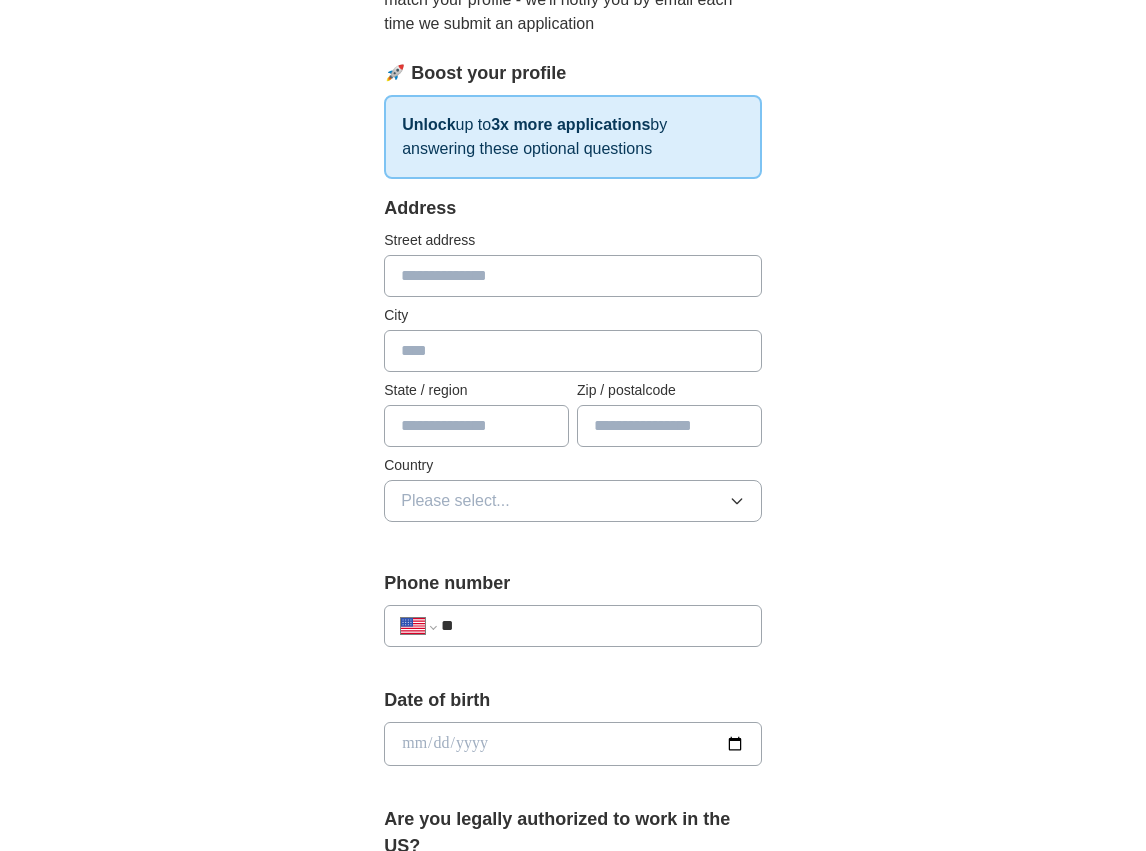 scroll, scrollTop: 0, scrollLeft: 0, axis: both 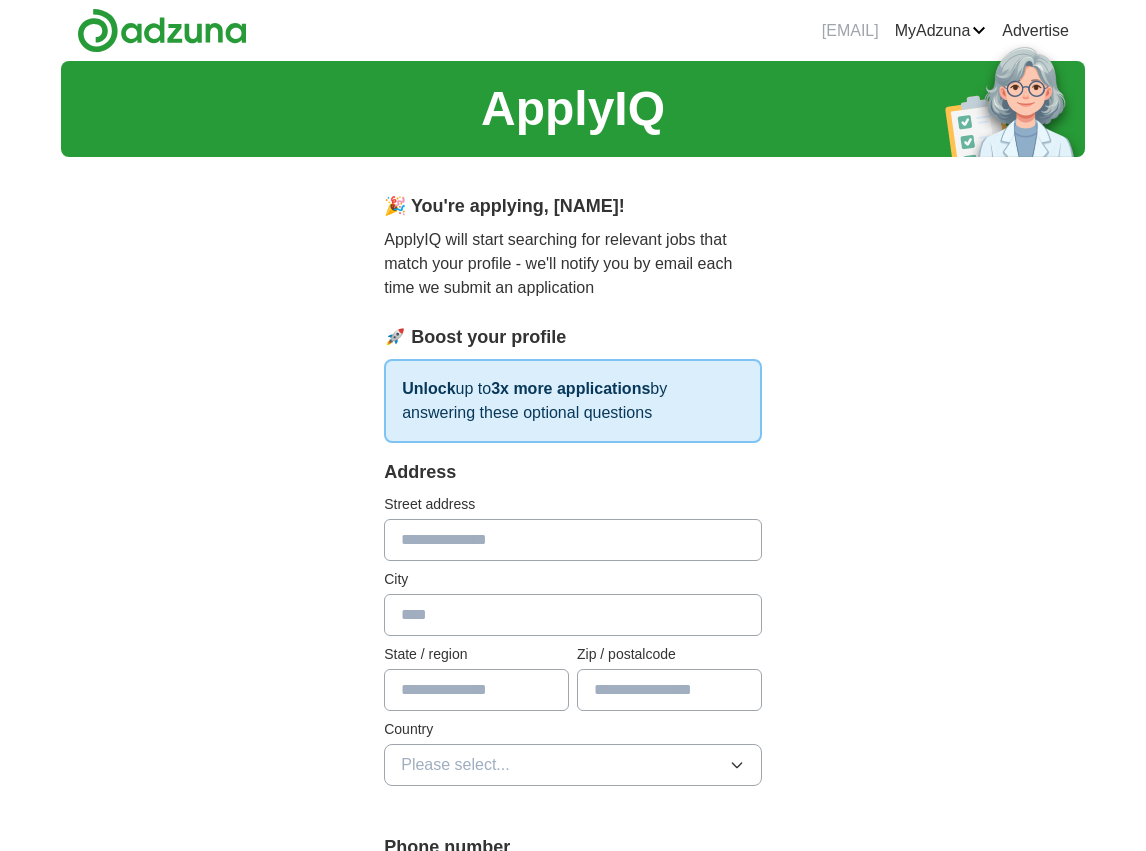click at bounding box center [573, 540] 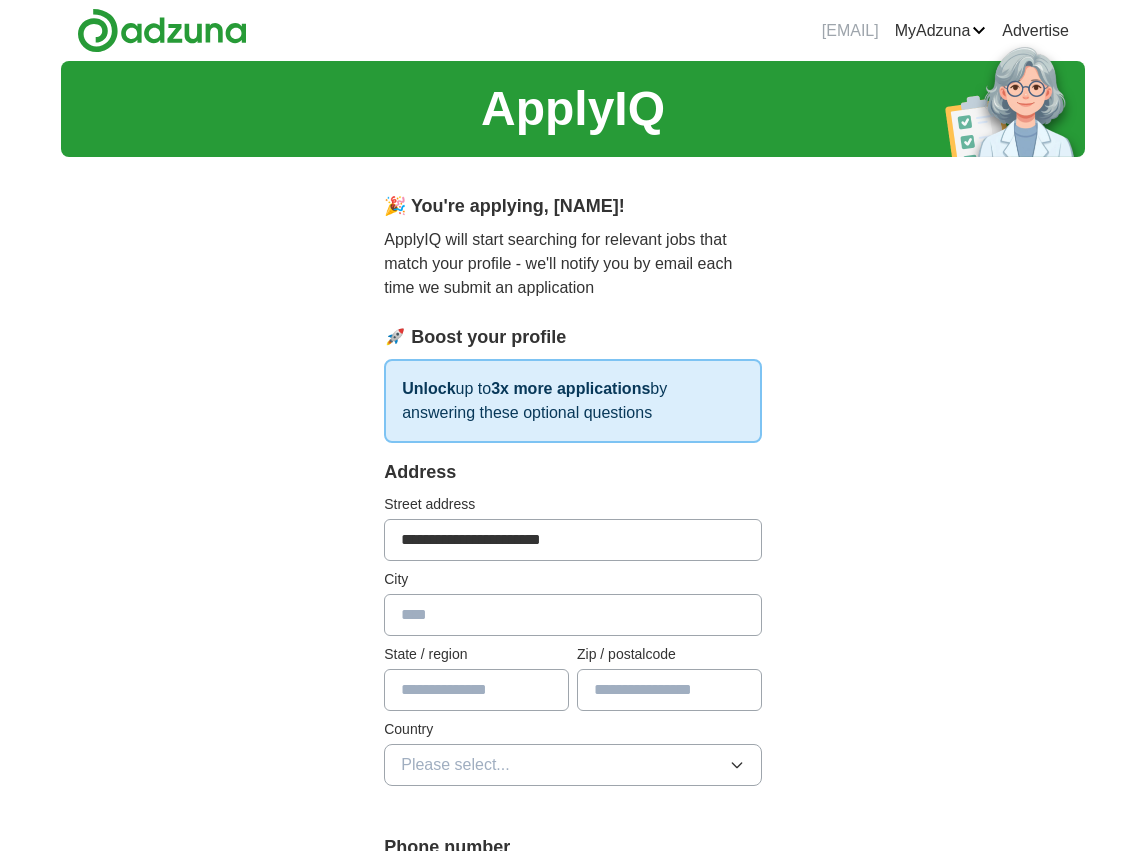 type on "**********" 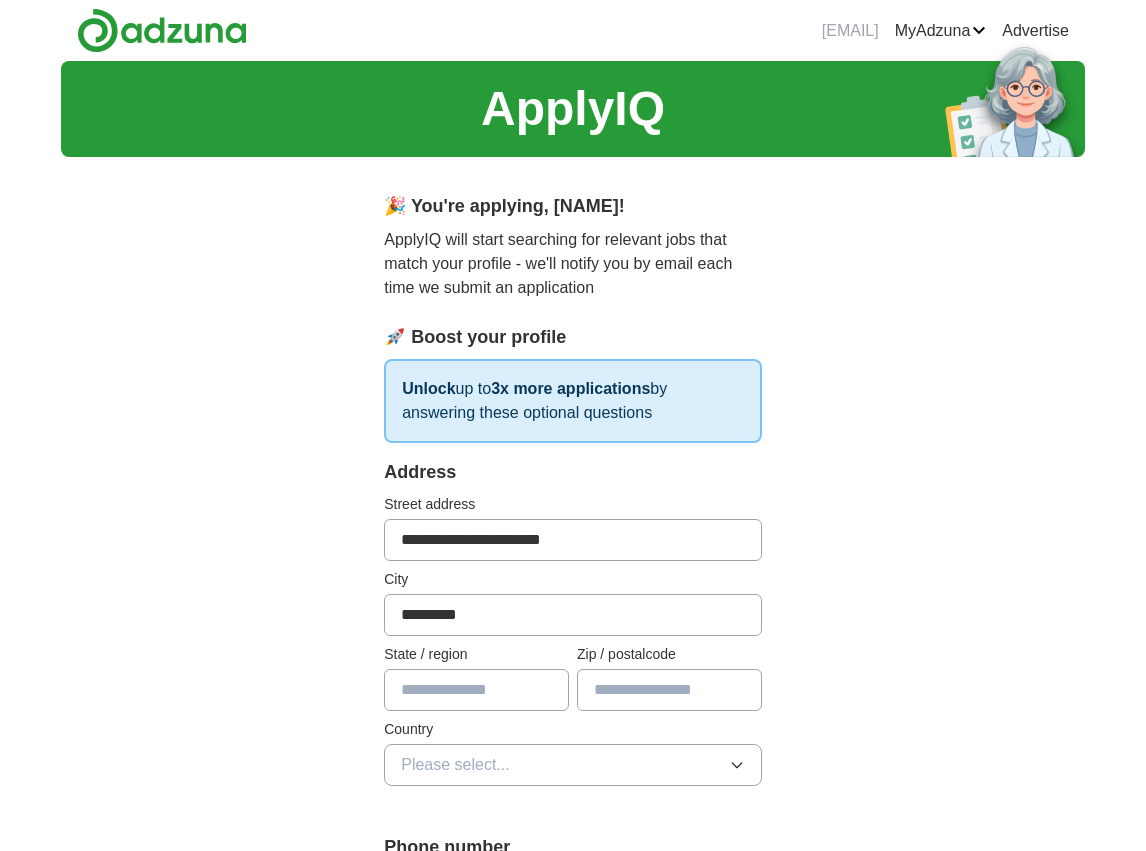 type on "*********" 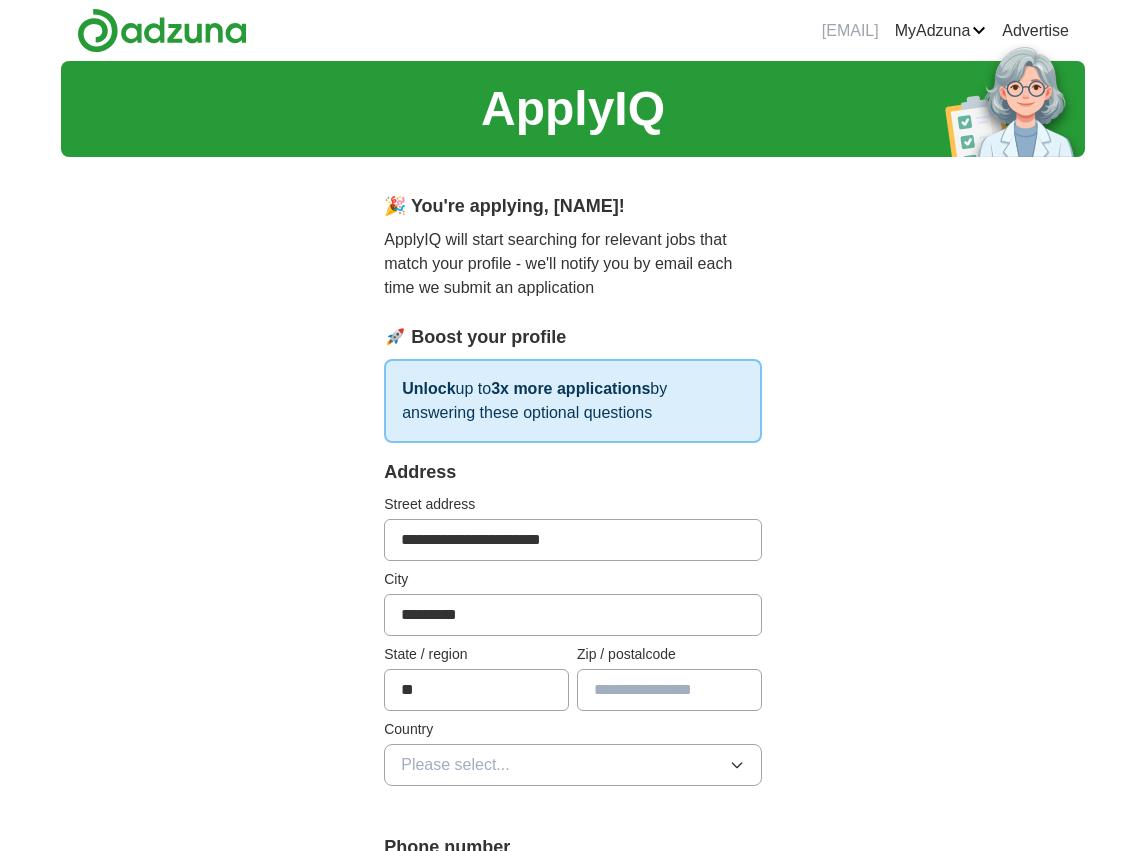 type on "**" 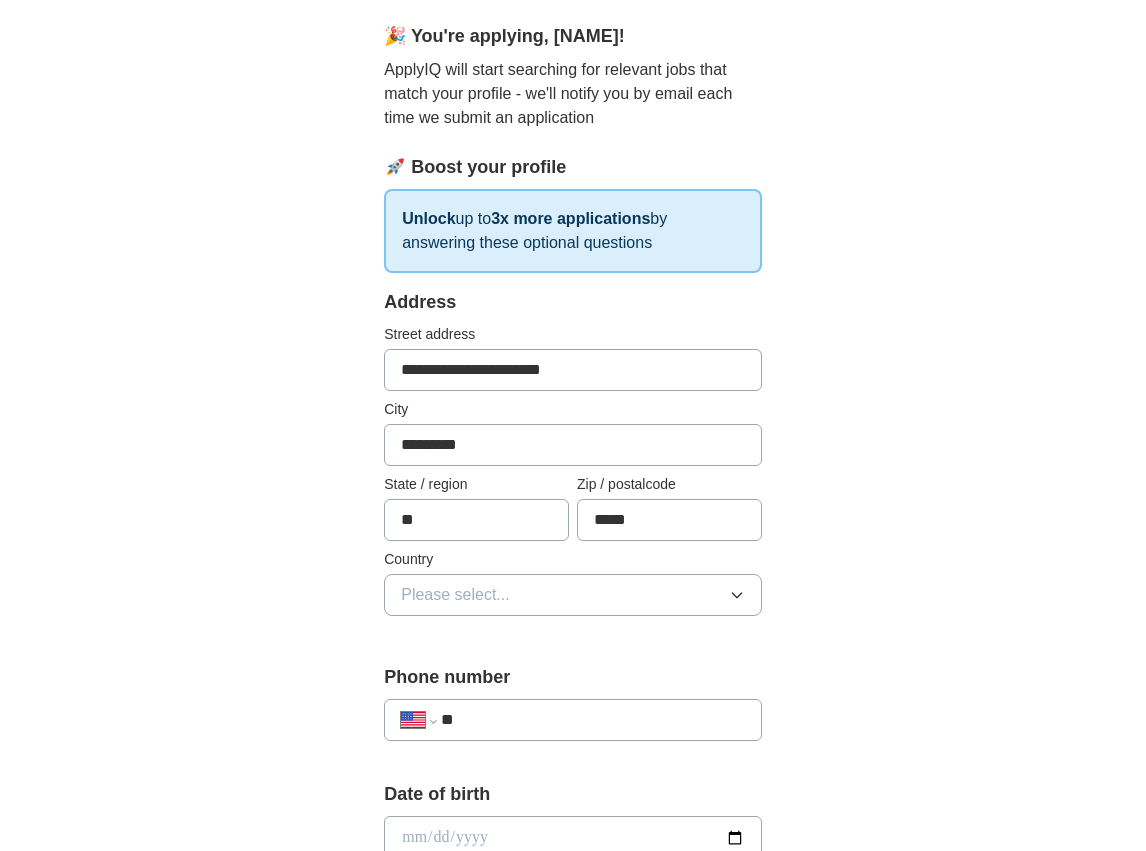 scroll, scrollTop: 173, scrollLeft: 0, axis: vertical 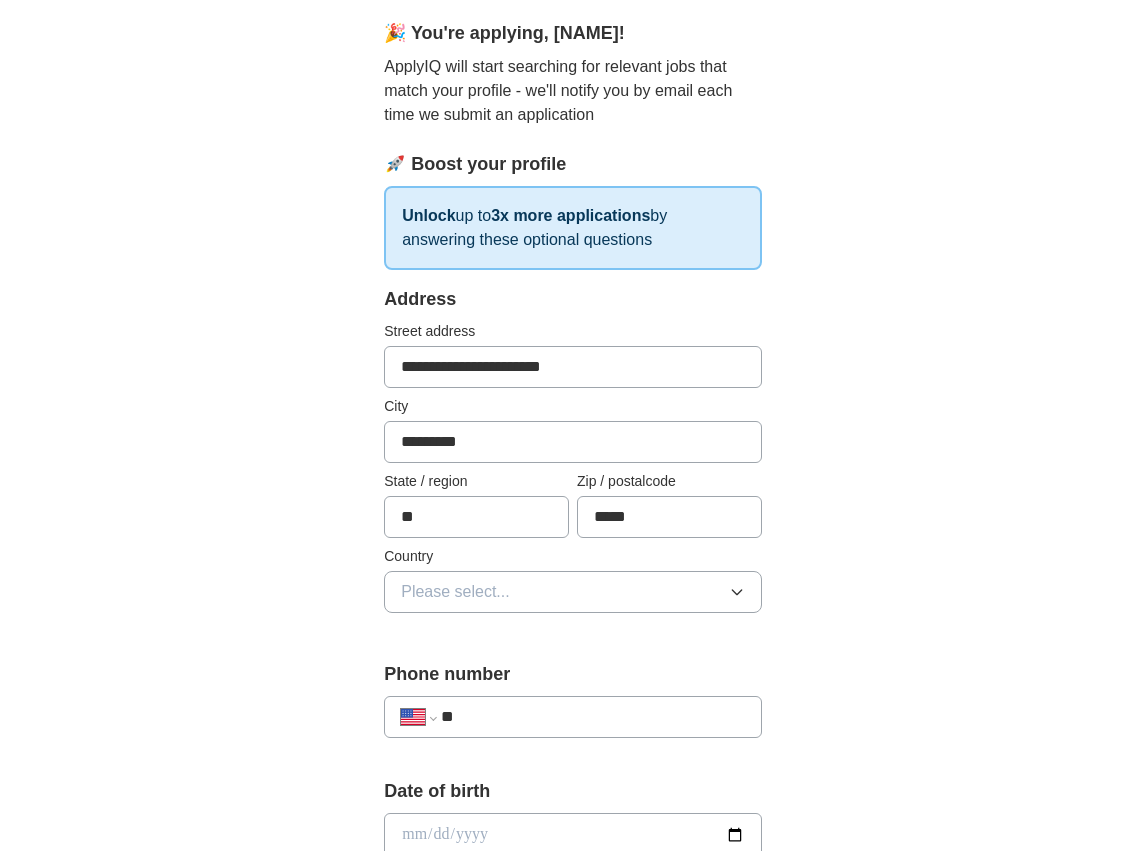 type on "*****" 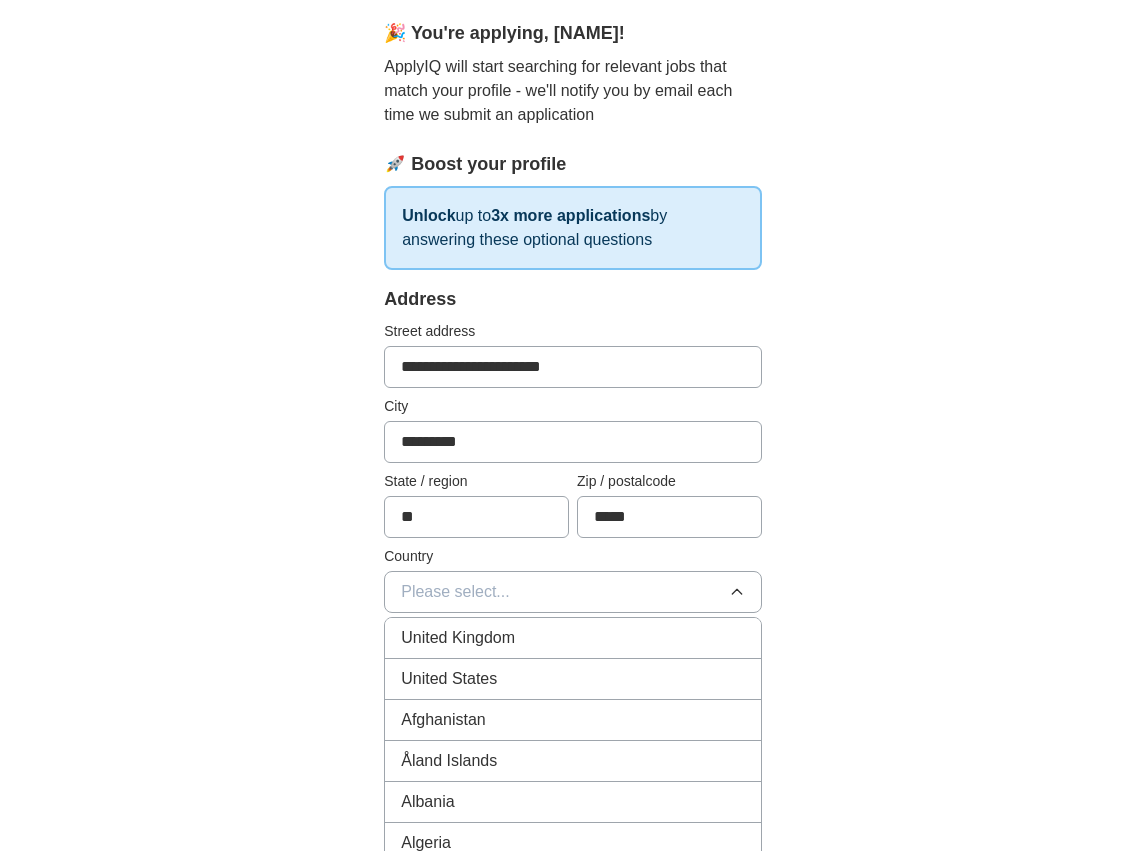 click on "United States" at bounding box center [573, 679] 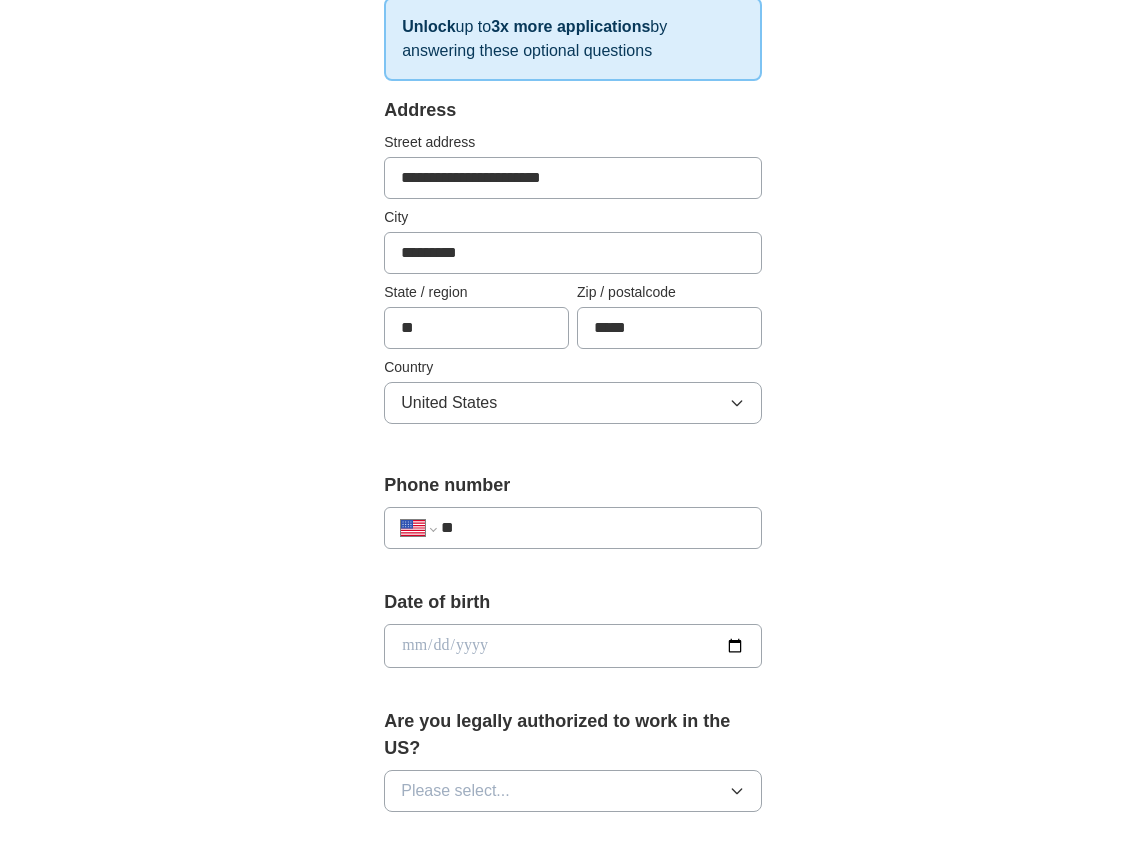 scroll, scrollTop: 361, scrollLeft: 0, axis: vertical 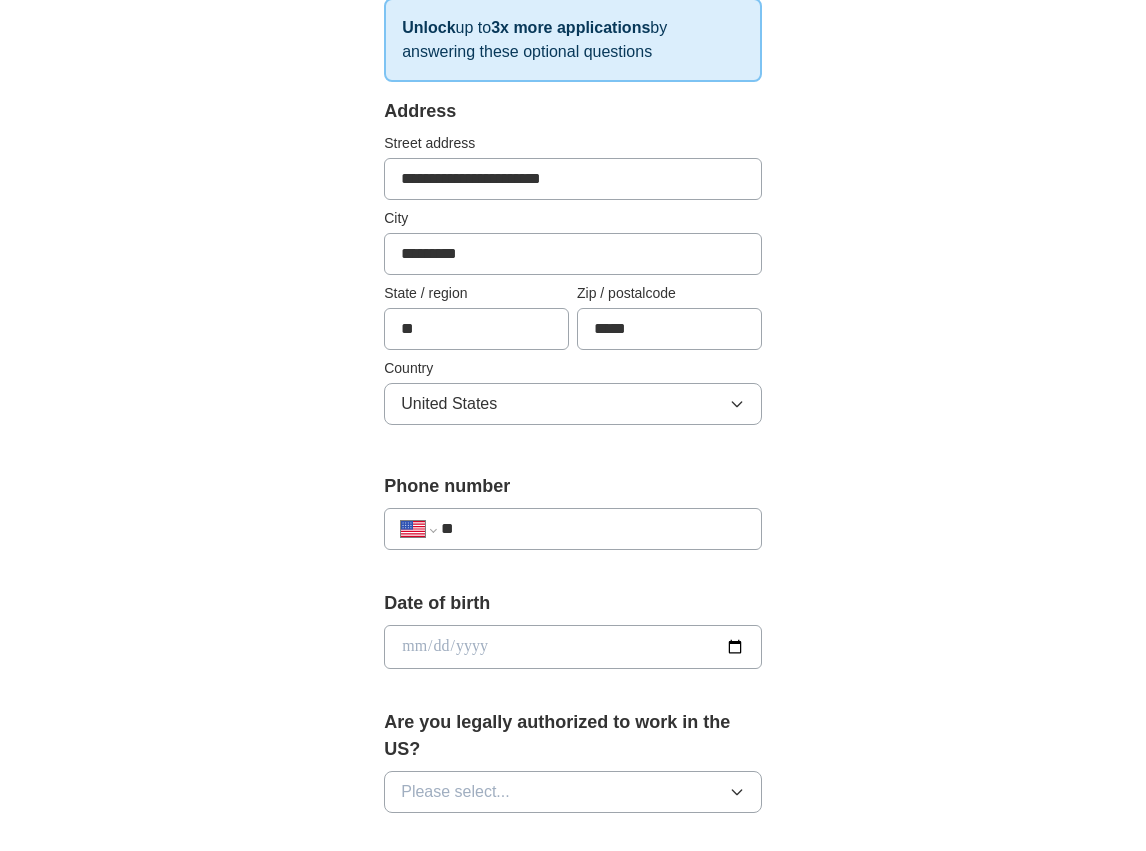 click on "**" at bounding box center (593, 529) 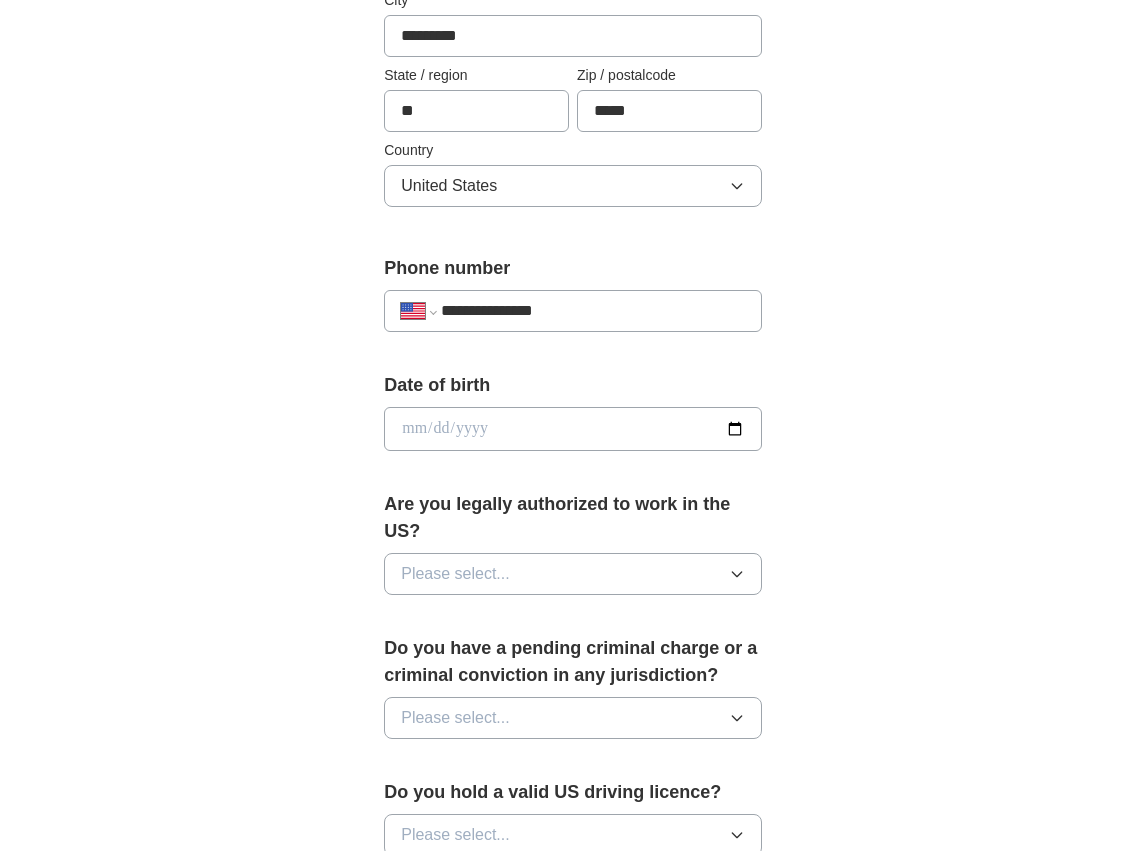 scroll, scrollTop: 580, scrollLeft: 0, axis: vertical 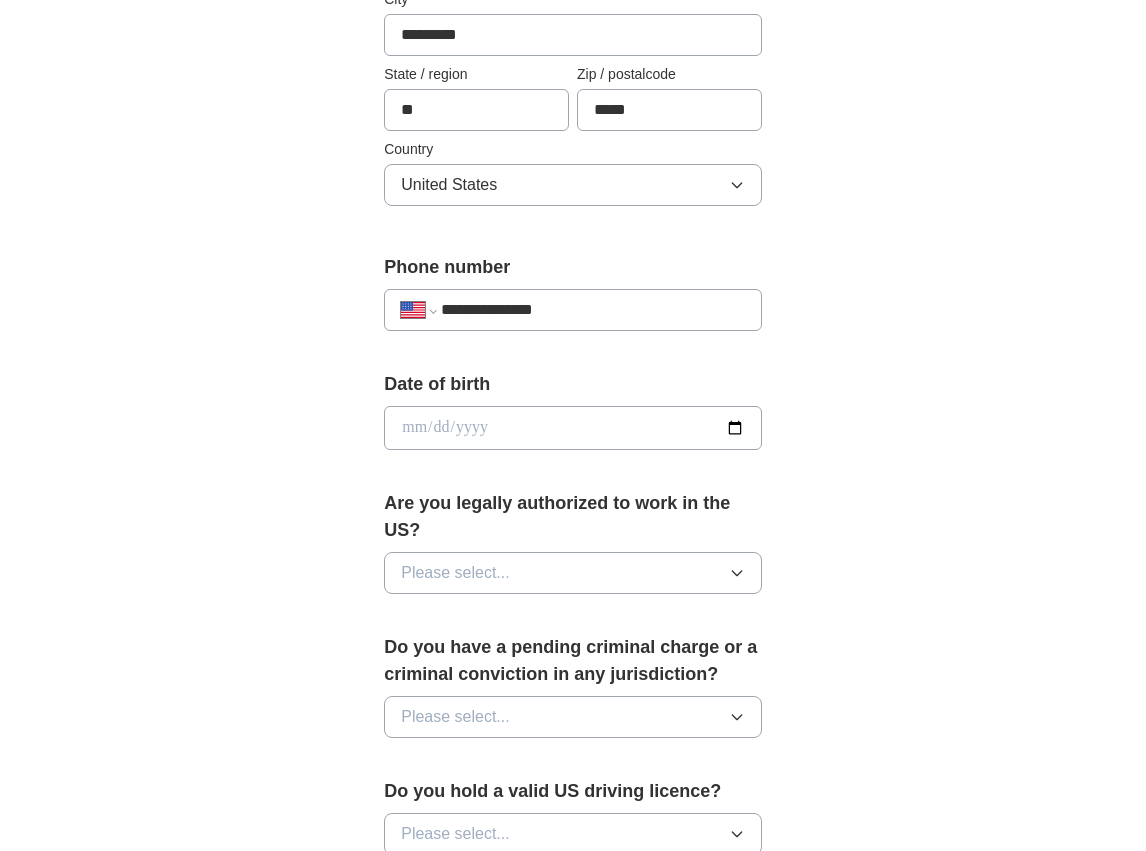 type on "**********" 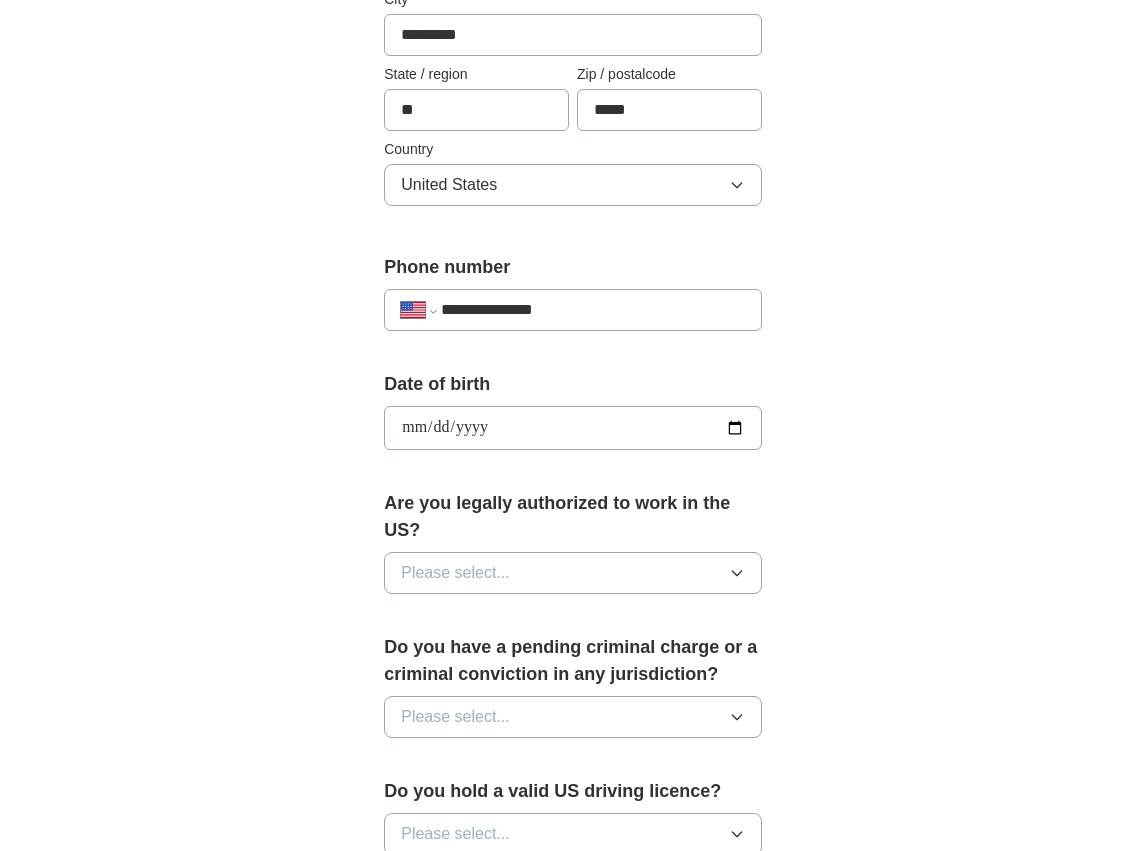 type on "**********" 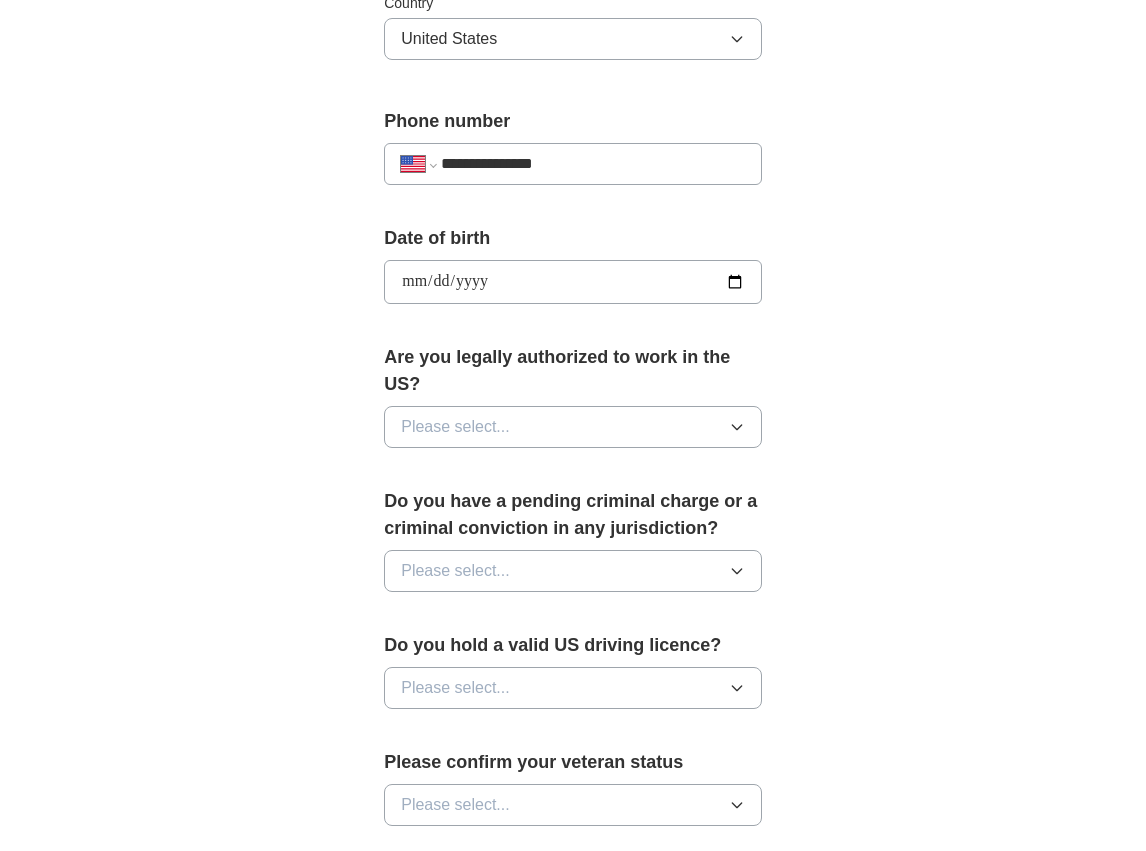 scroll, scrollTop: 732, scrollLeft: 0, axis: vertical 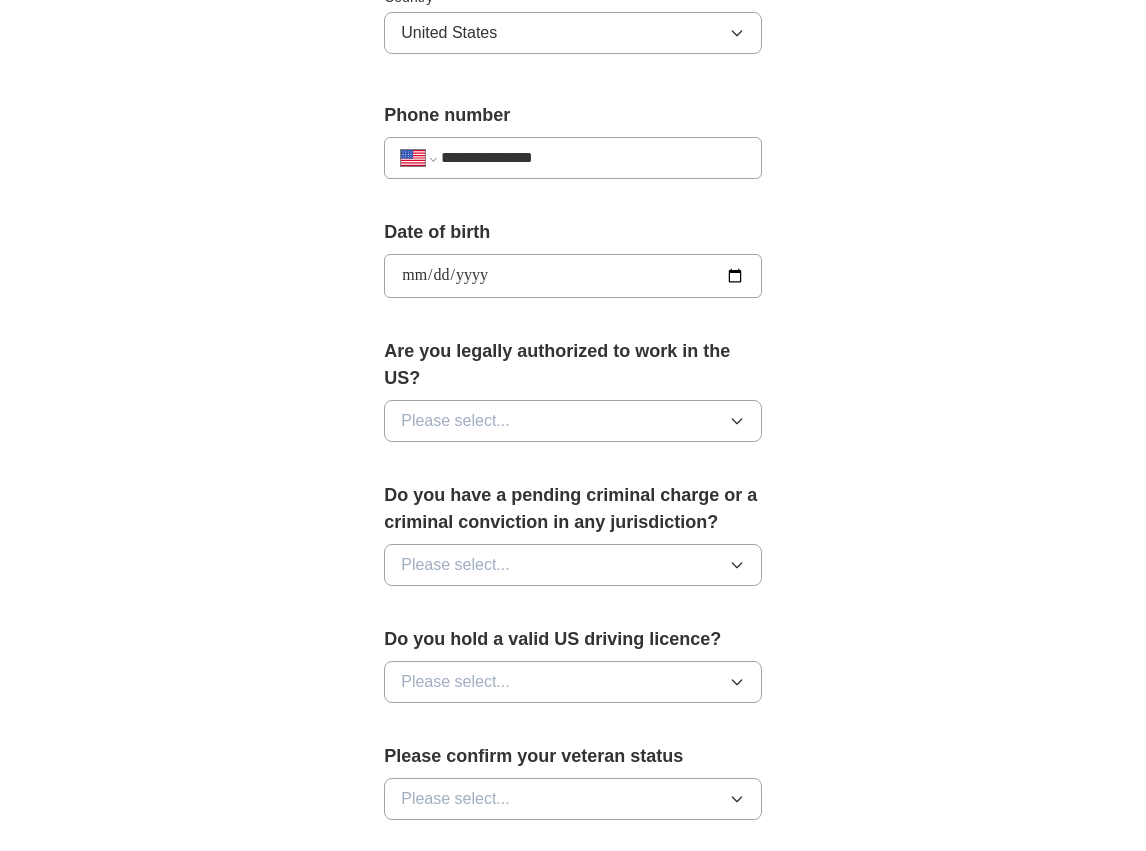 click on "Please select..." at bounding box center [455, 421] 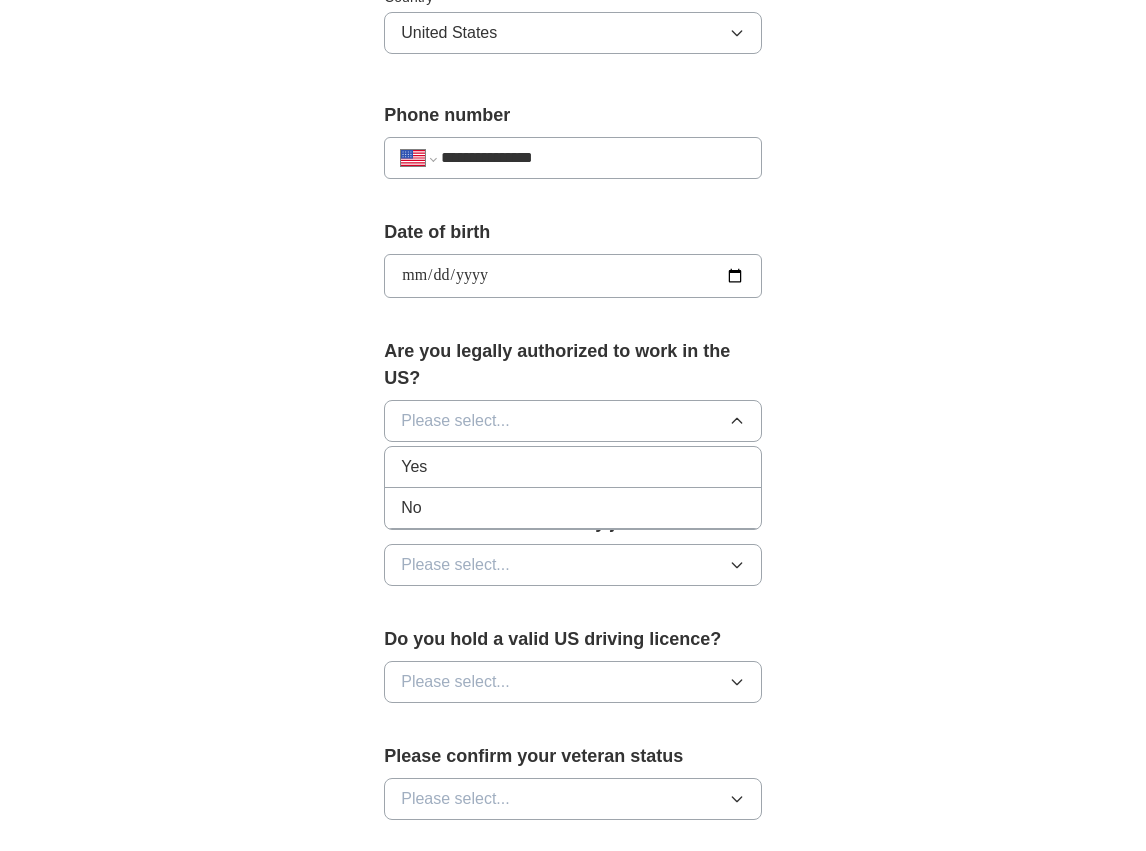 click on "Yes" at bounding box center (573, 467) 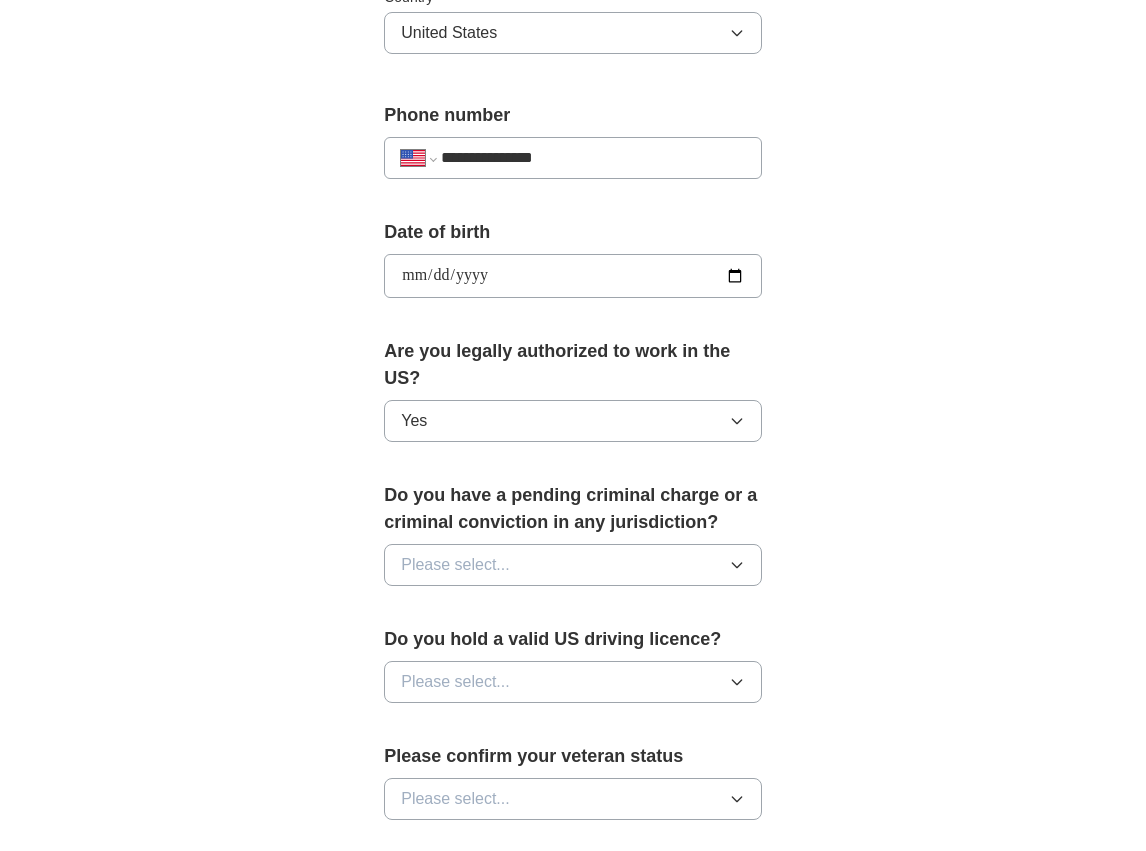 click on "Please select..." at bounding box center [573, 565] 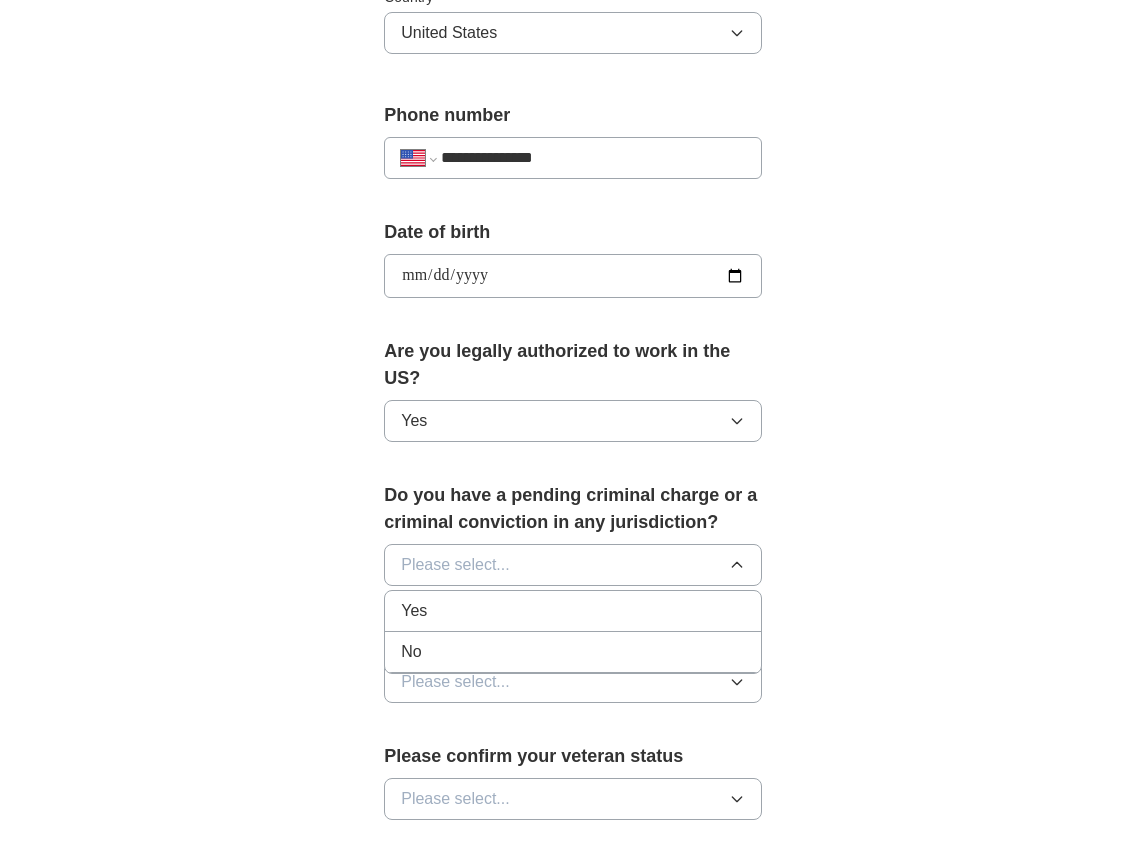 click on "No" at bounding box center [573, 652] 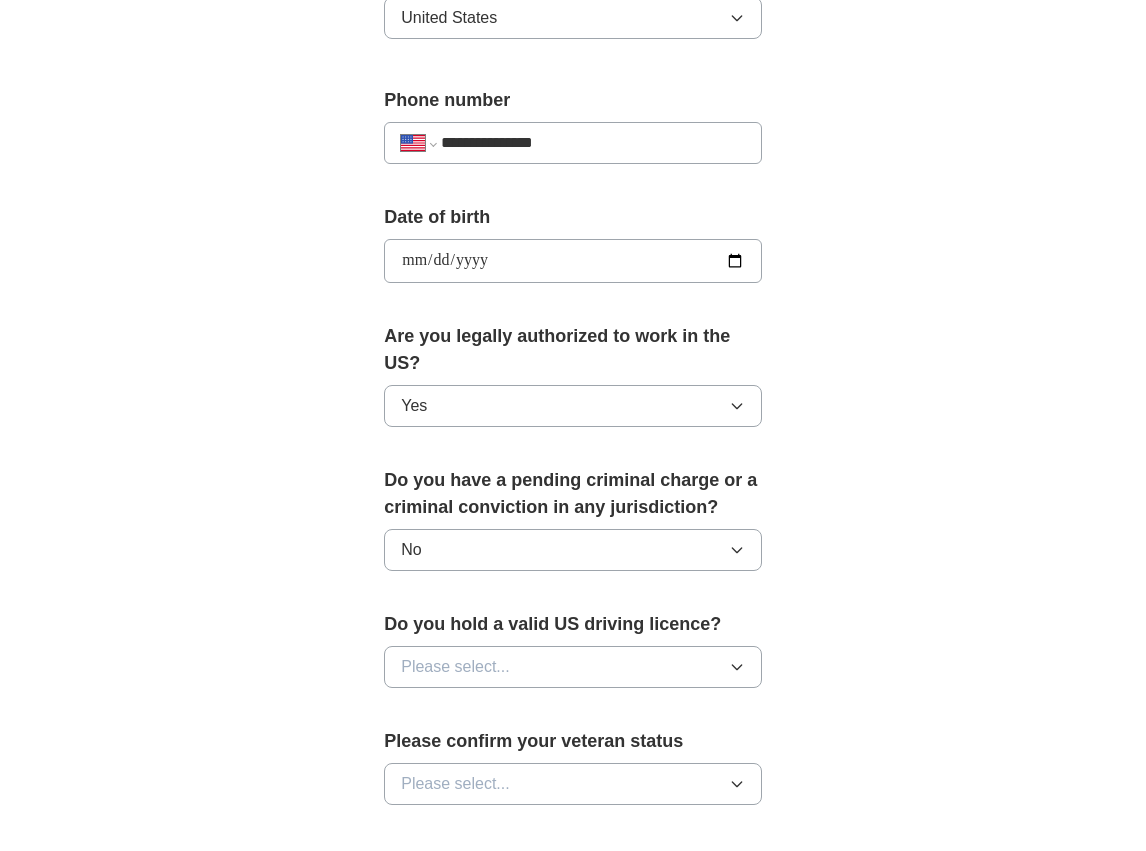 scroll, scrollTop: 748, scrollLeft: 0, axis: vertical 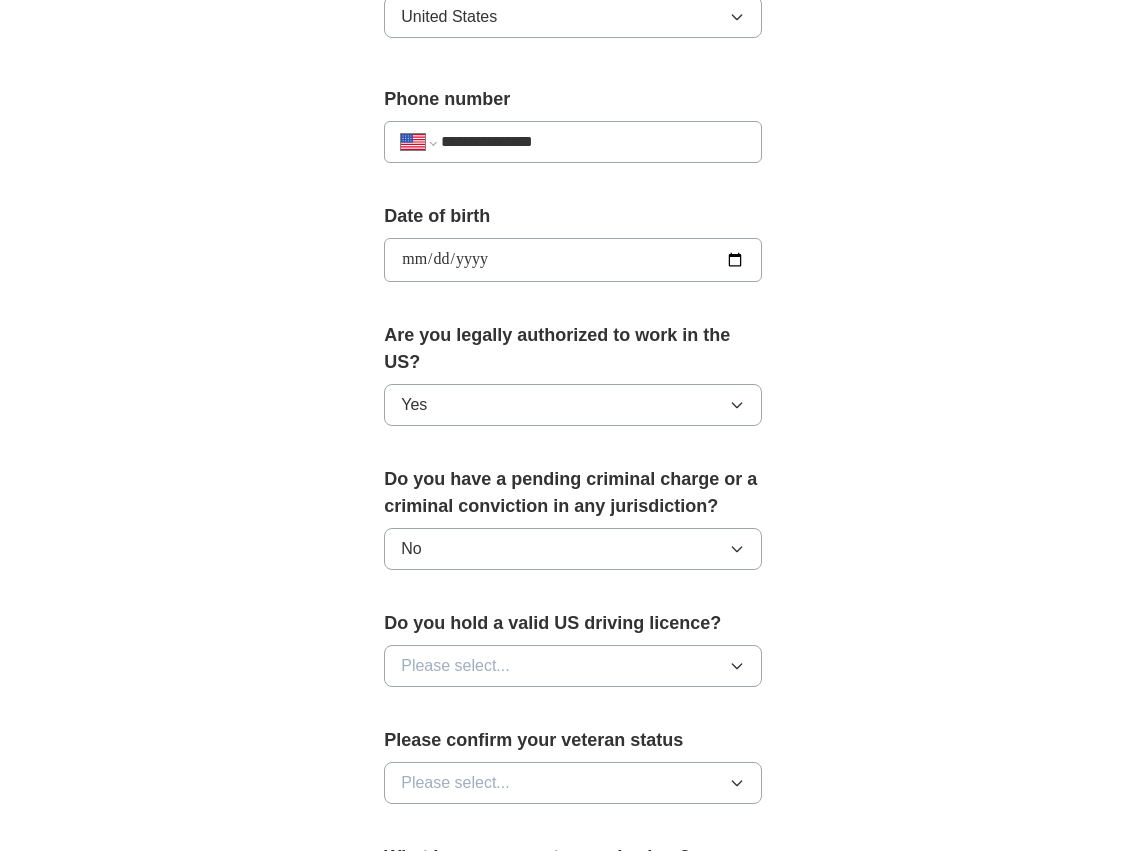click on "Please select..." at bounding box center (573, 666) 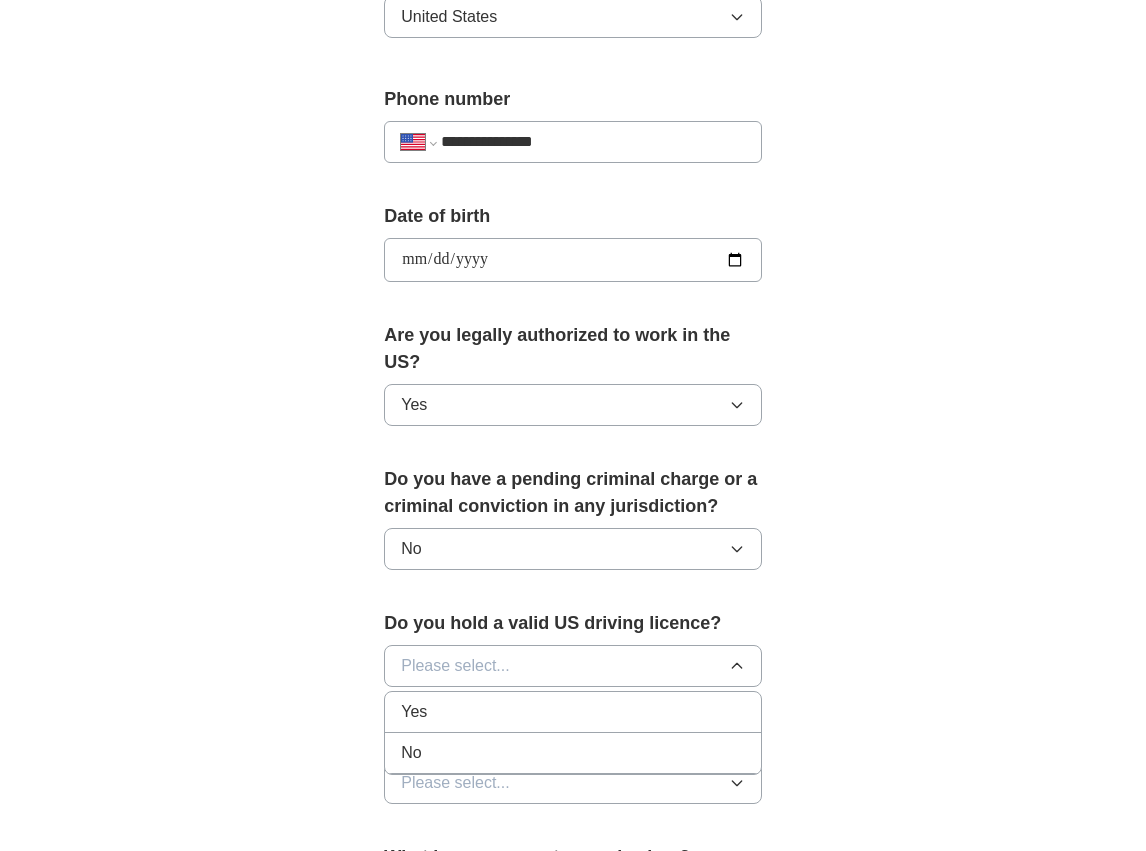 click on "Yes" at bounding box center (573, 712) 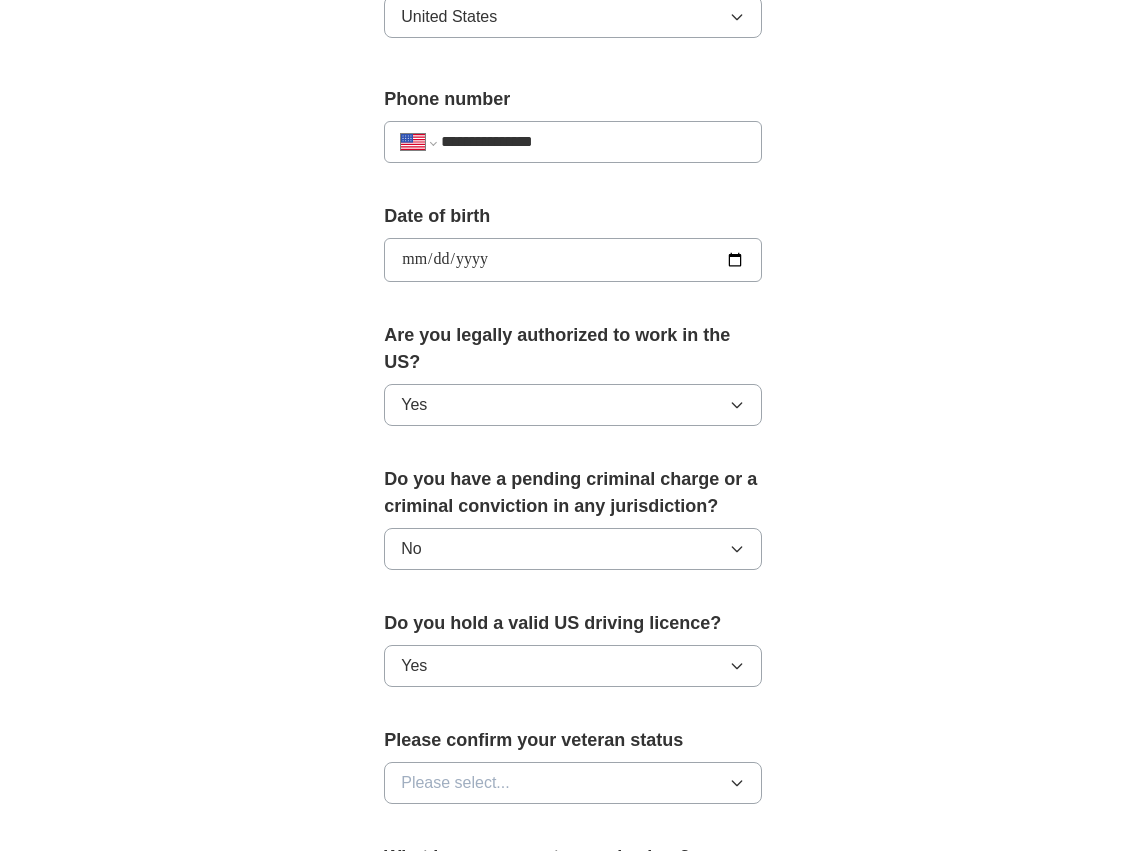 click on "Please confirm your veteran status" at bounding box center (573, 740) 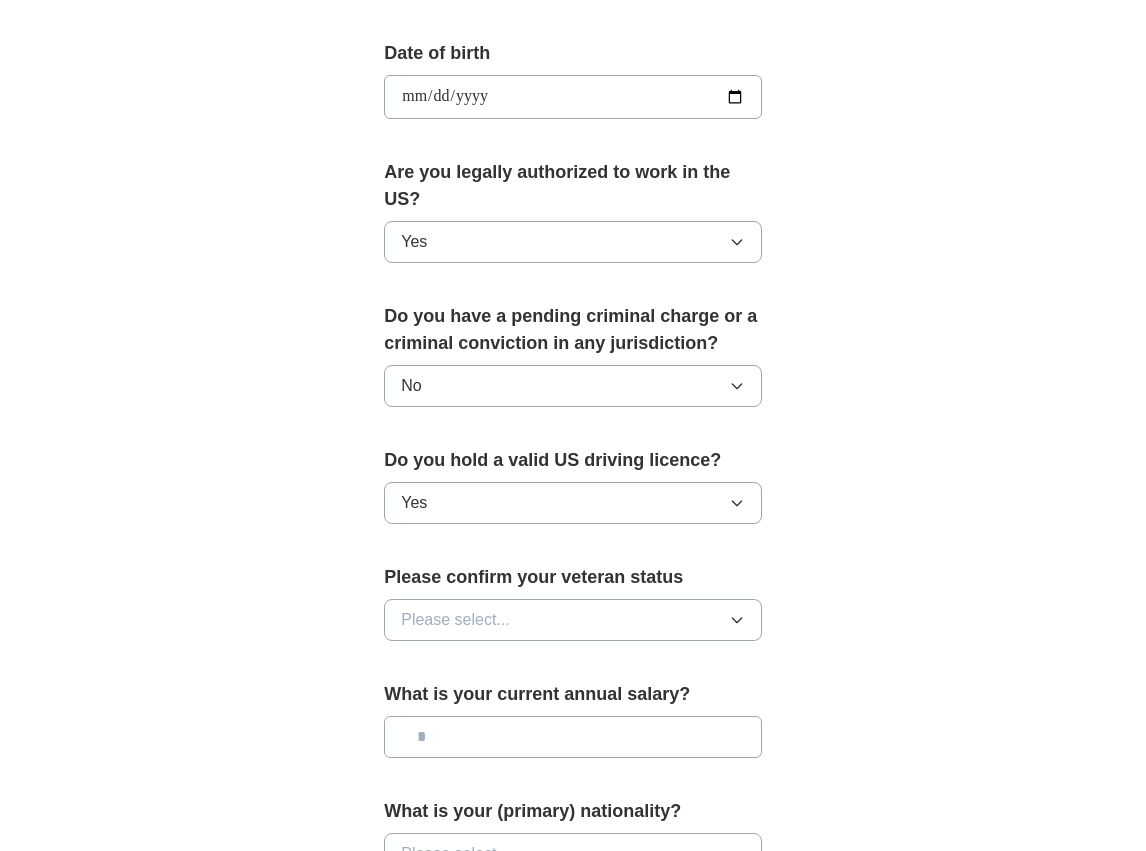 scroll, scrollTop: 957, scrollLeft: 0, axis: vertical 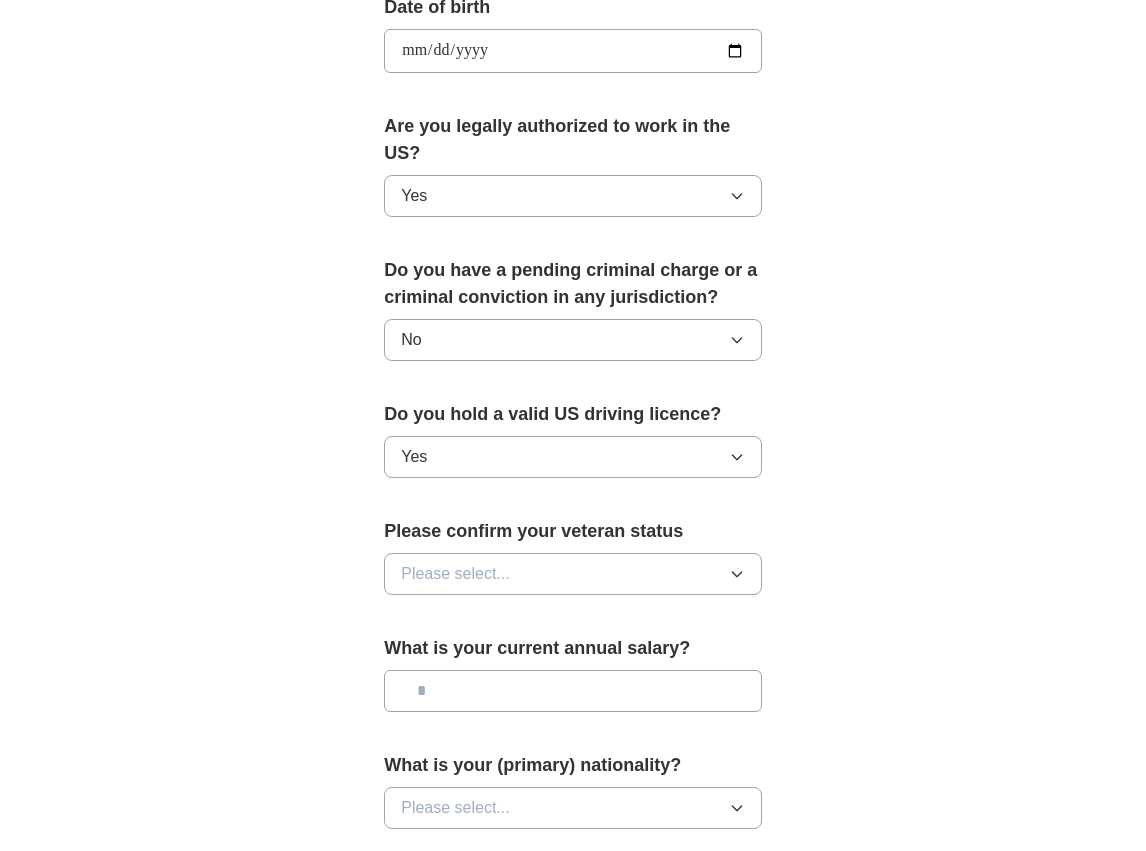 click on "Please select..." at bounding box center (573, 574) 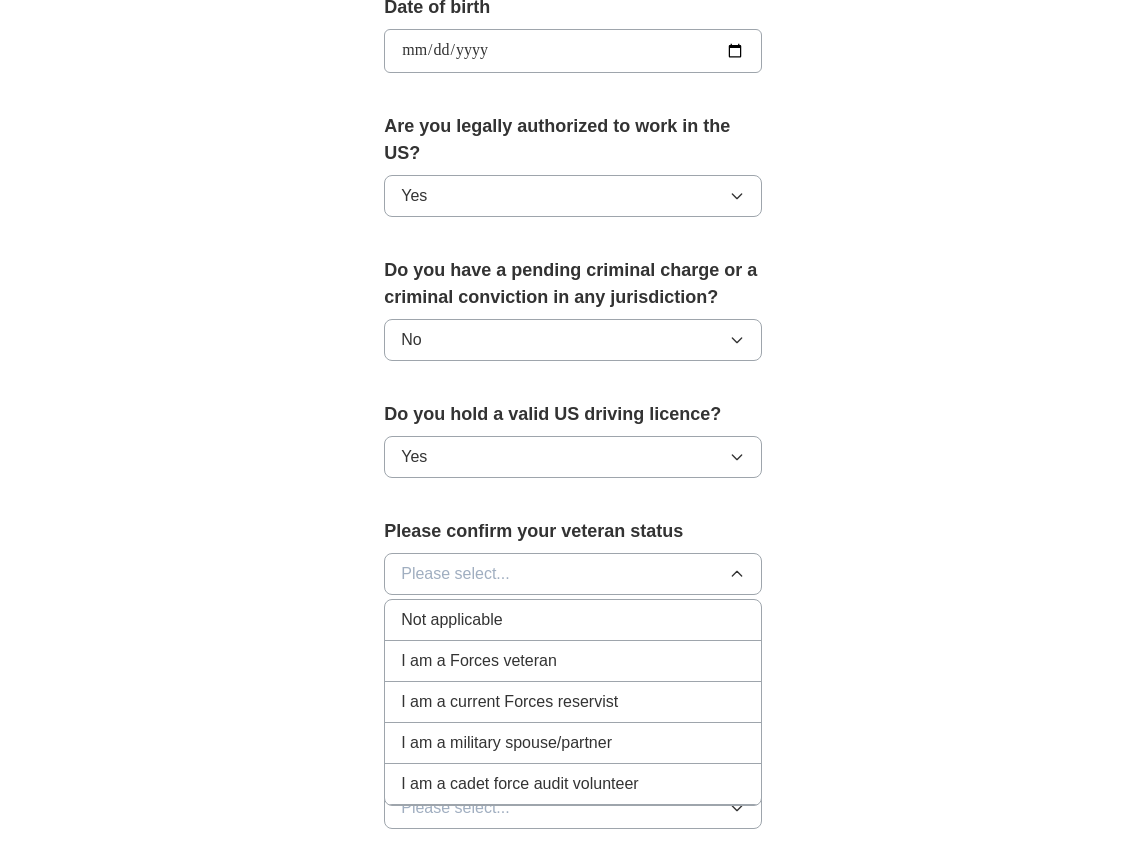 click on "Not applicable" at bounding box center (573, 620) 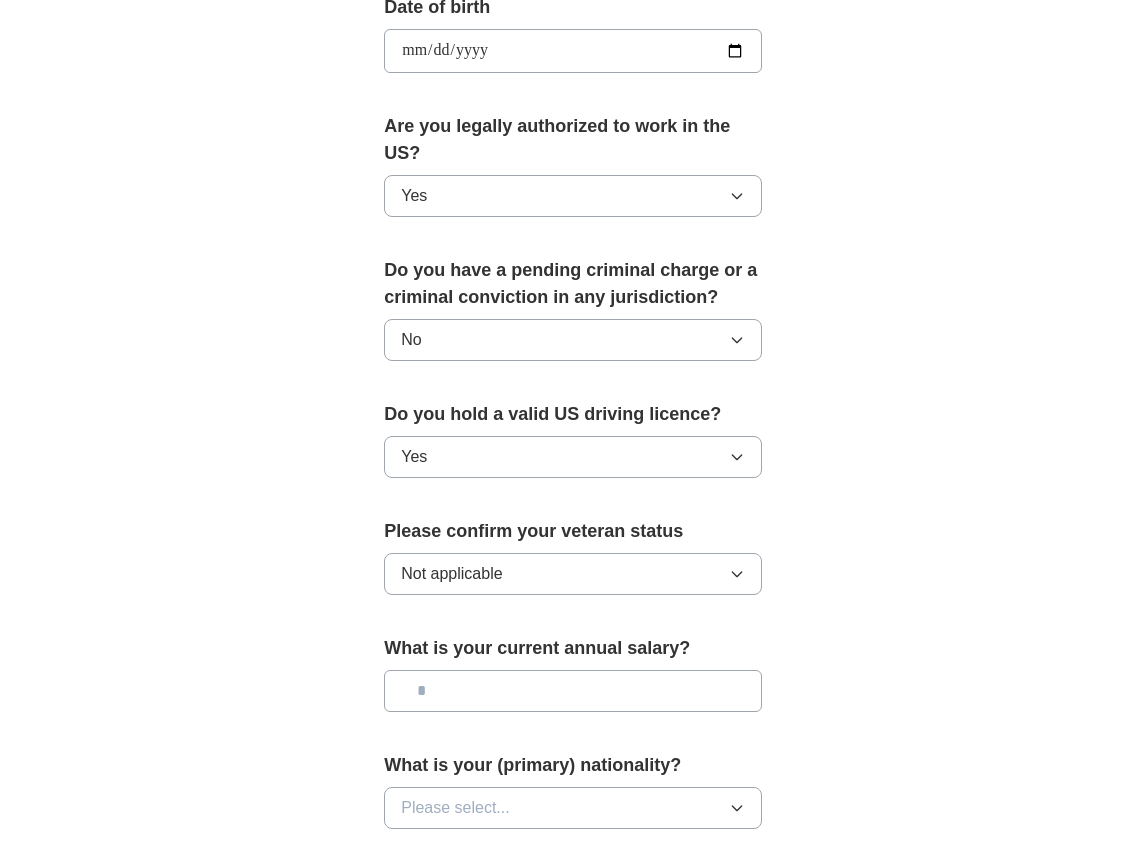 click at bounding box center (573, 691) 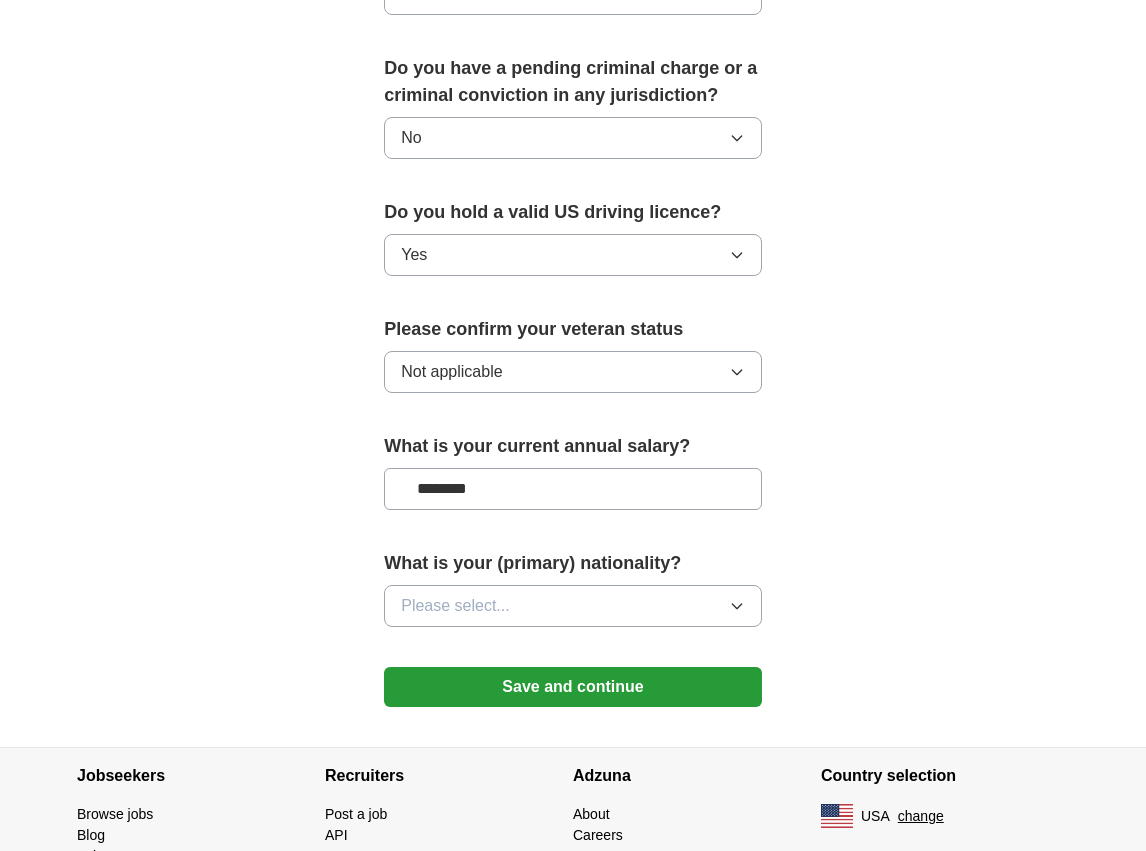 scroll, scrollTop: 1202, scrollLeft: 0, axis: vertical 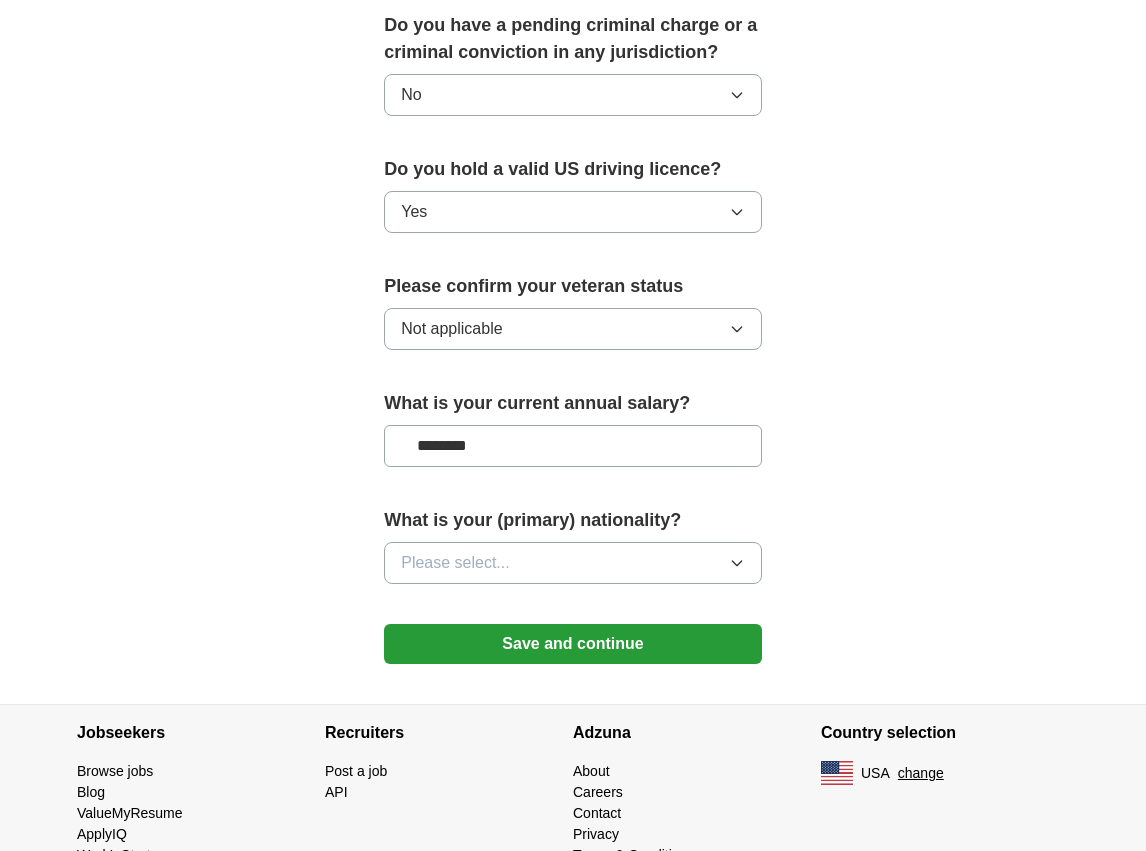 type on "********" 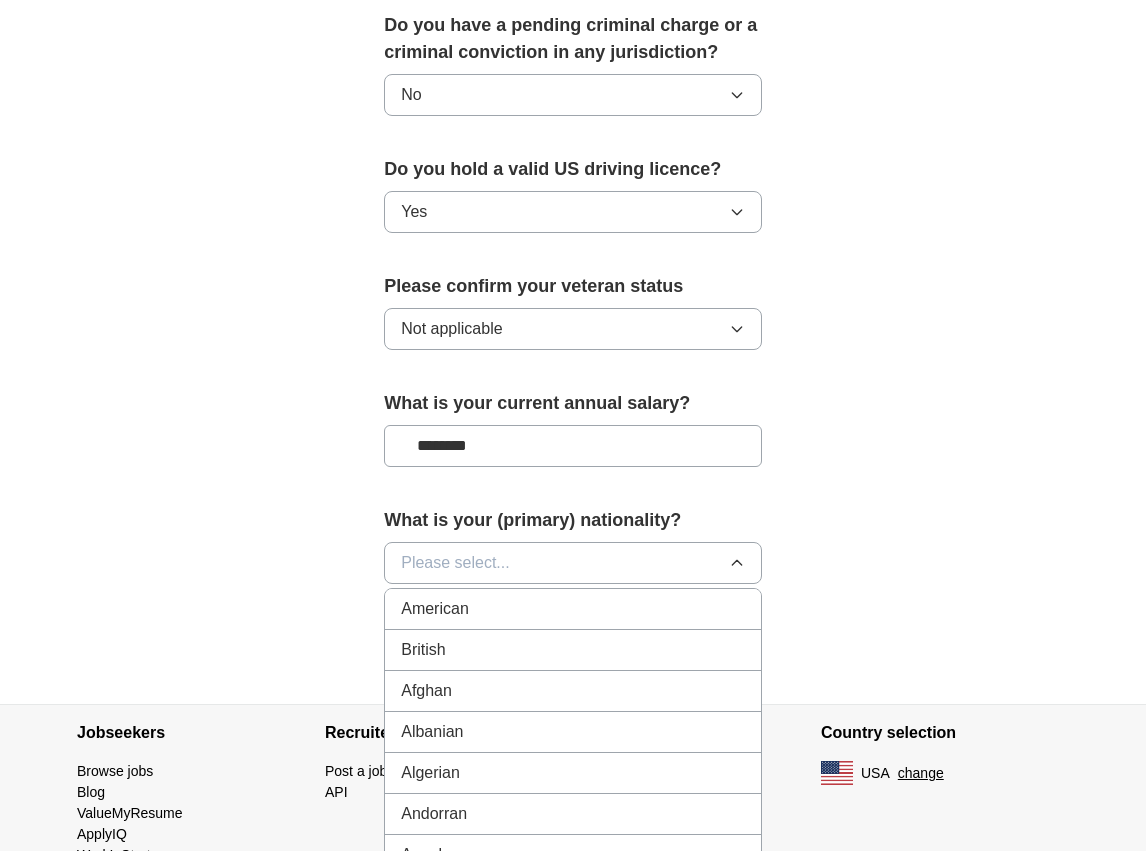 click on "American" at bounding box center [573, 609] 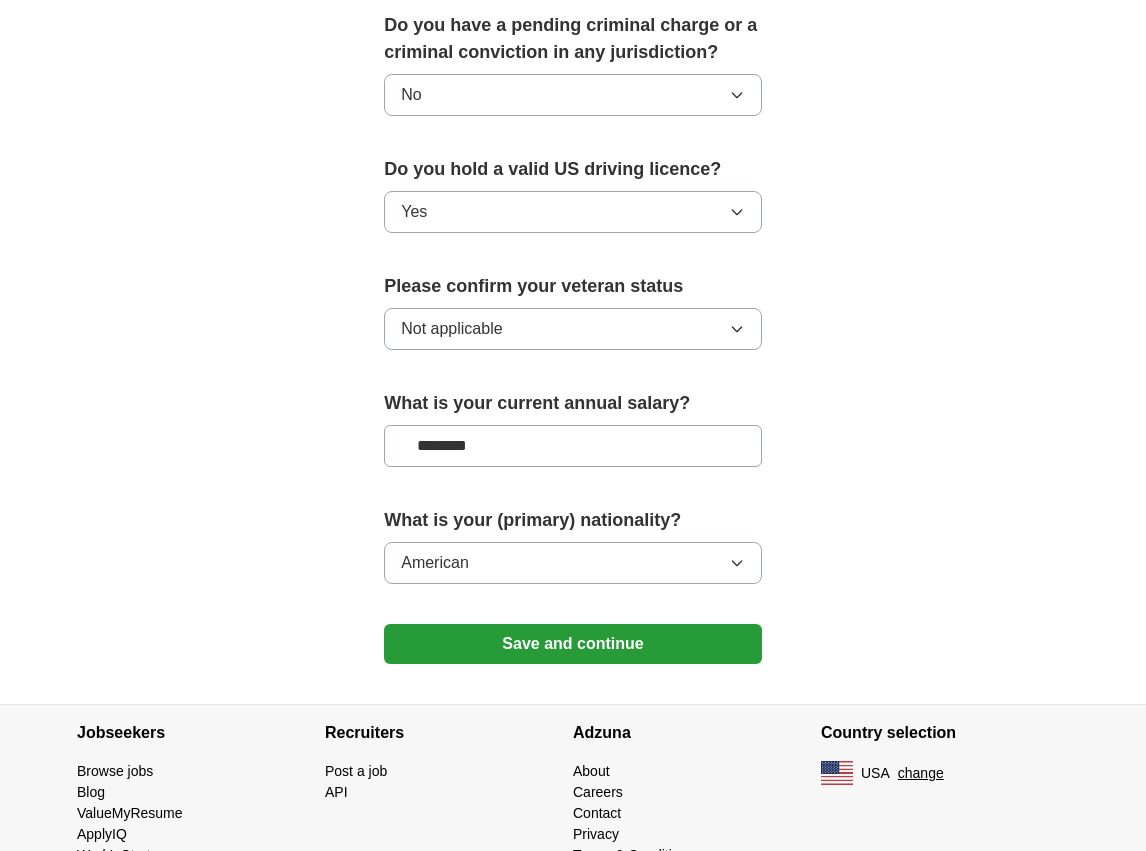 click on "Save and continue" at bounding box center (573, 644) 